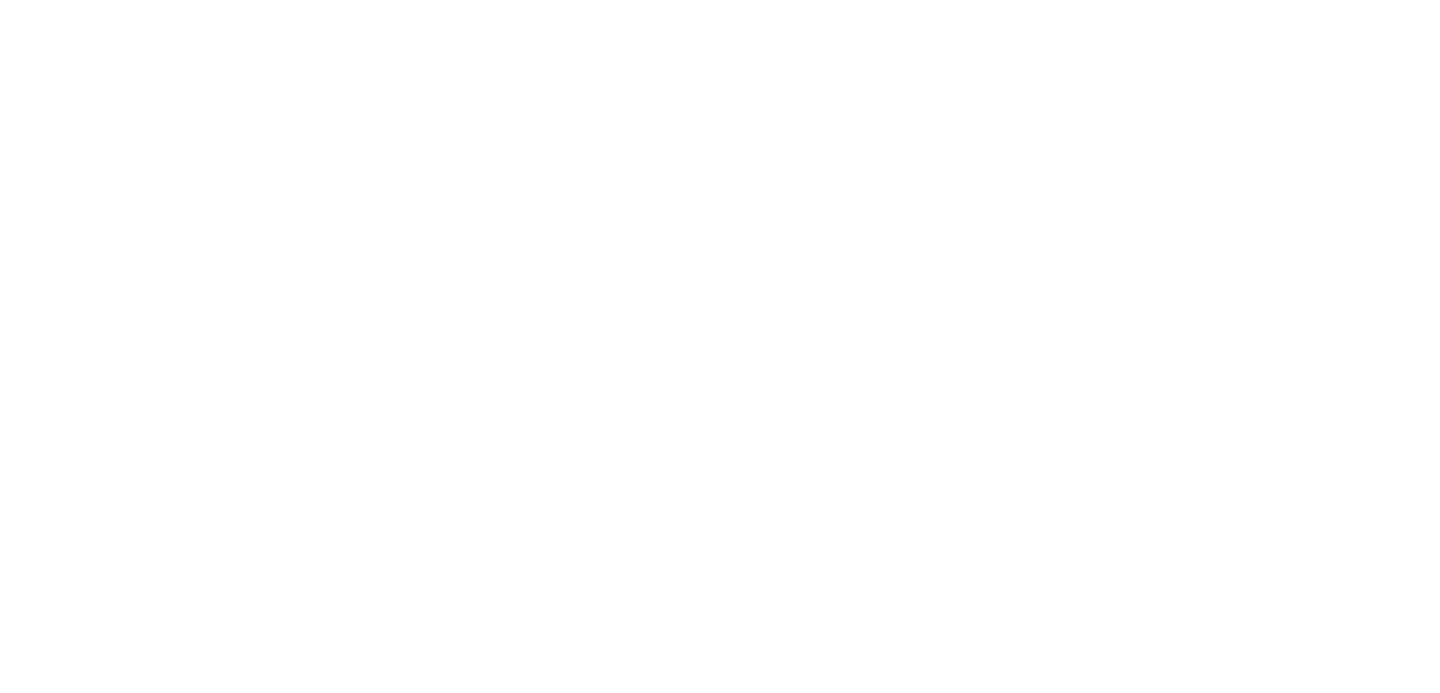 scroll, scrollTop: 0, scrollLeft: 0, axis: both 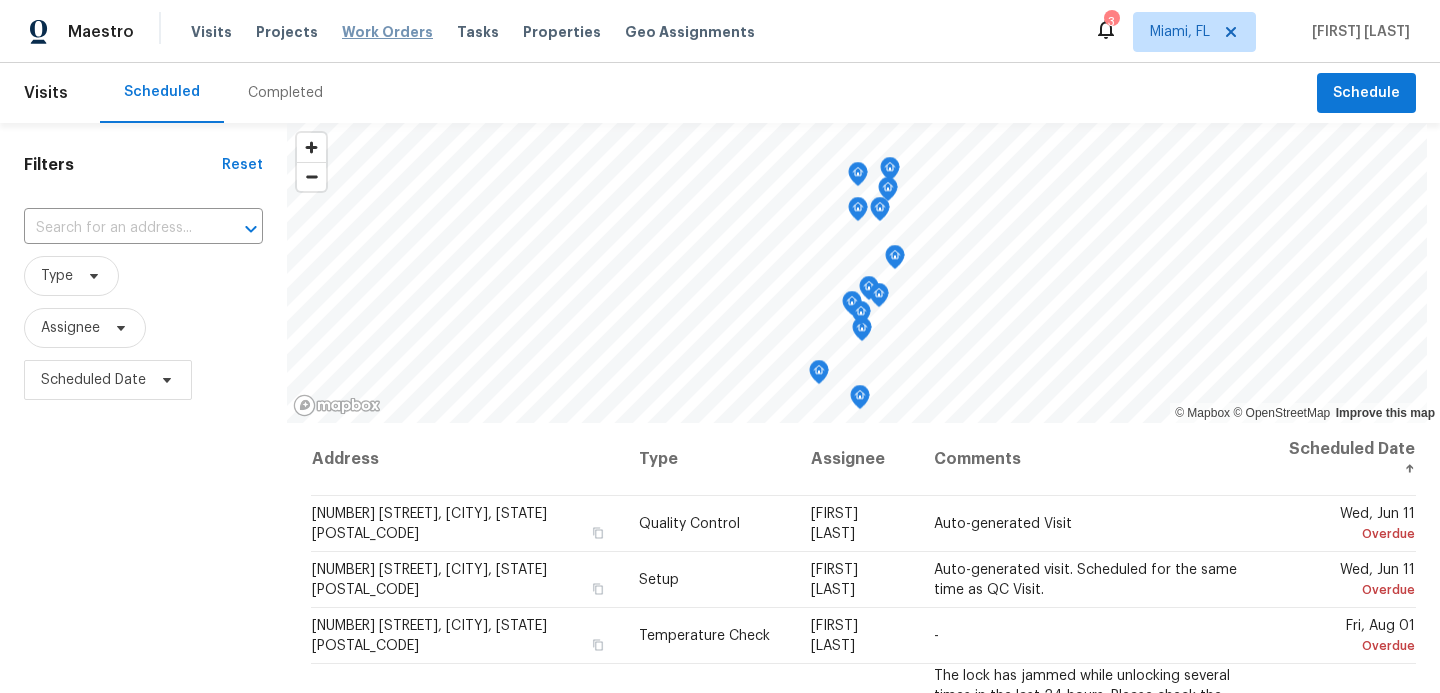 click on "Work Orders" at bounding box center [387, 32] 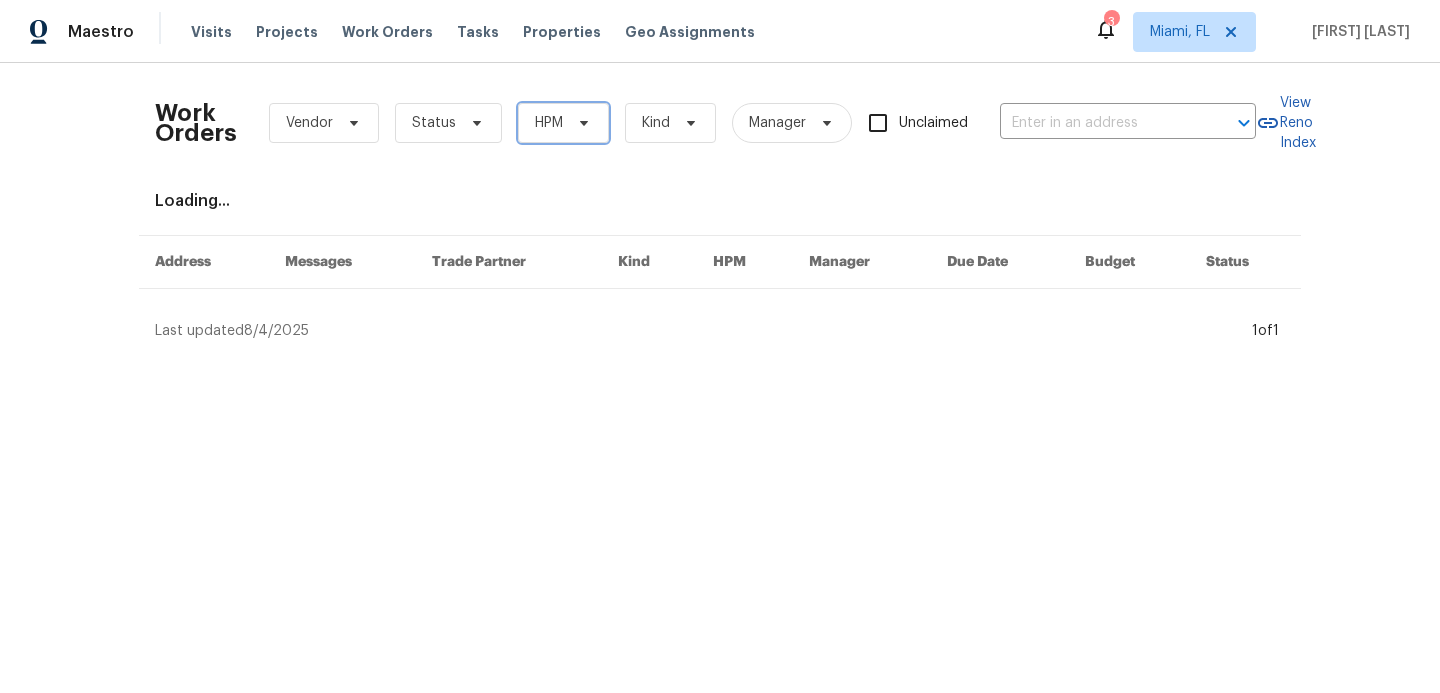 click on "HPM" at bounding box center (563, 123) 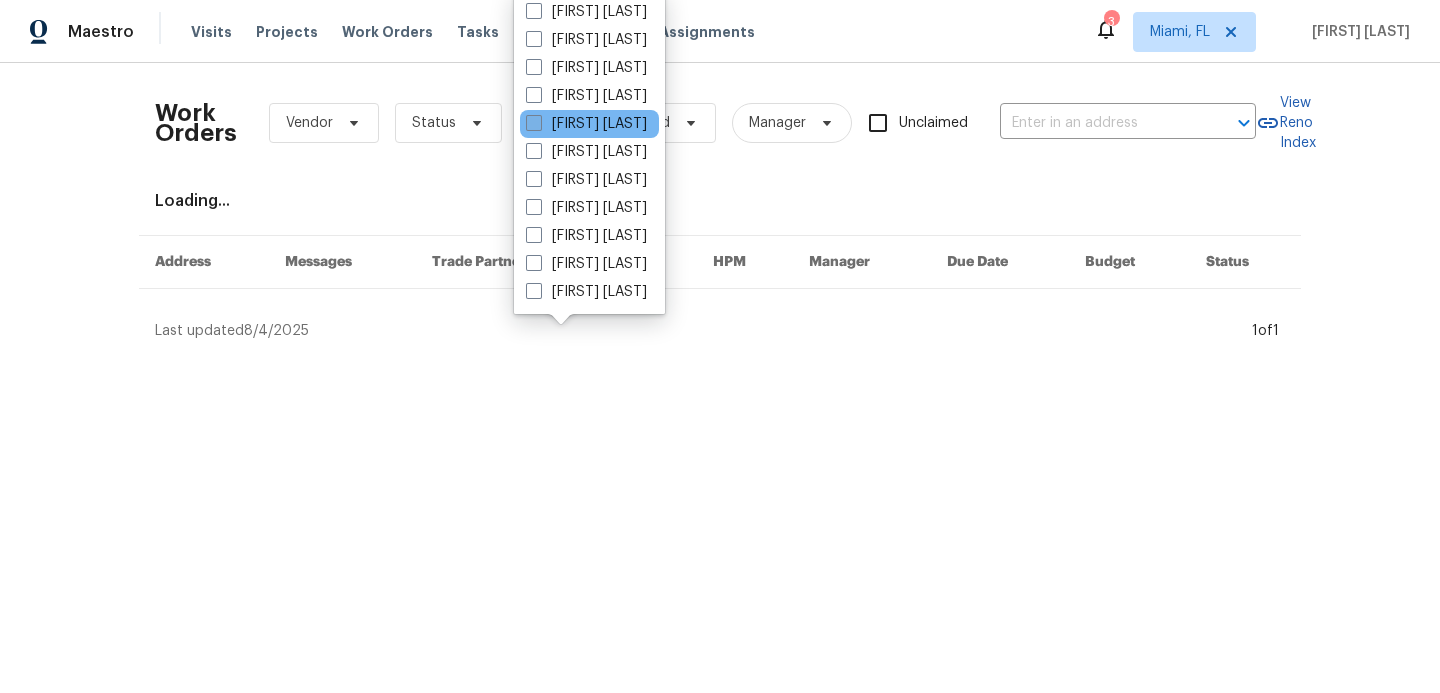 click at bounding box center [534, 123] 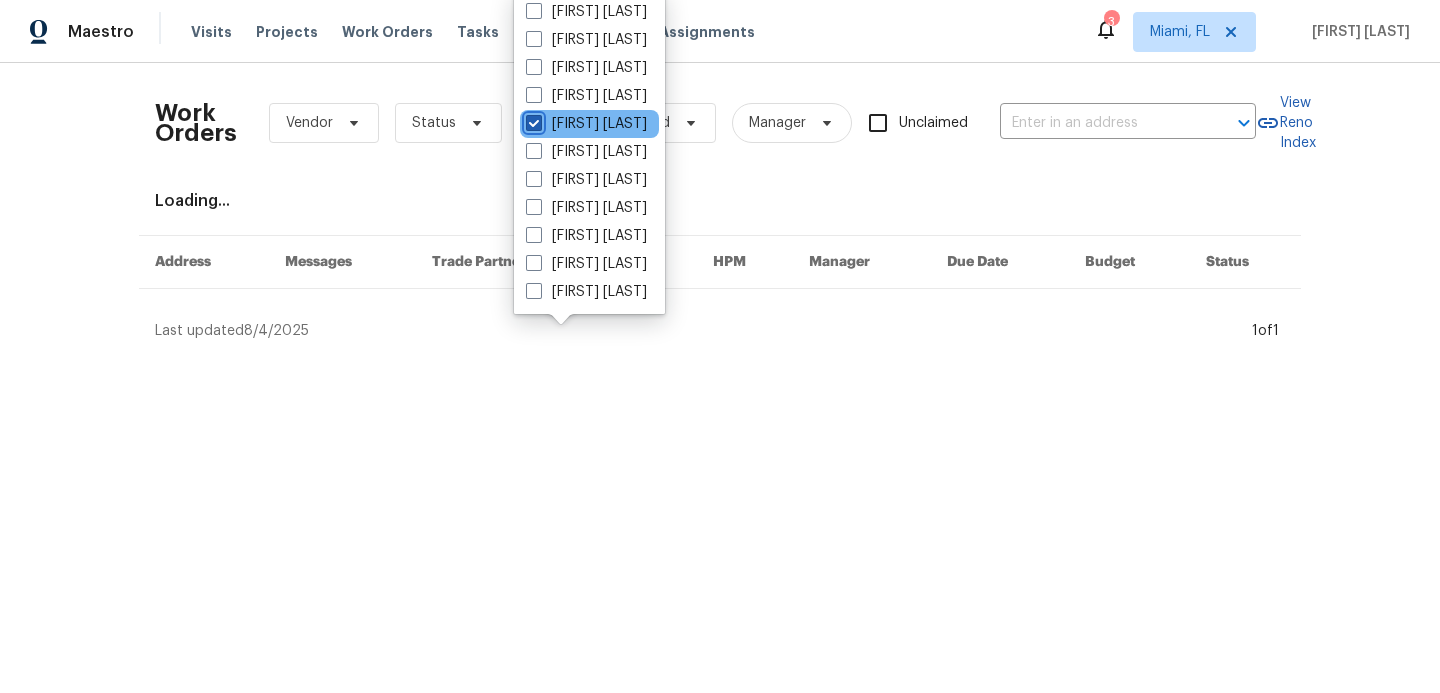 checkbox on "true" 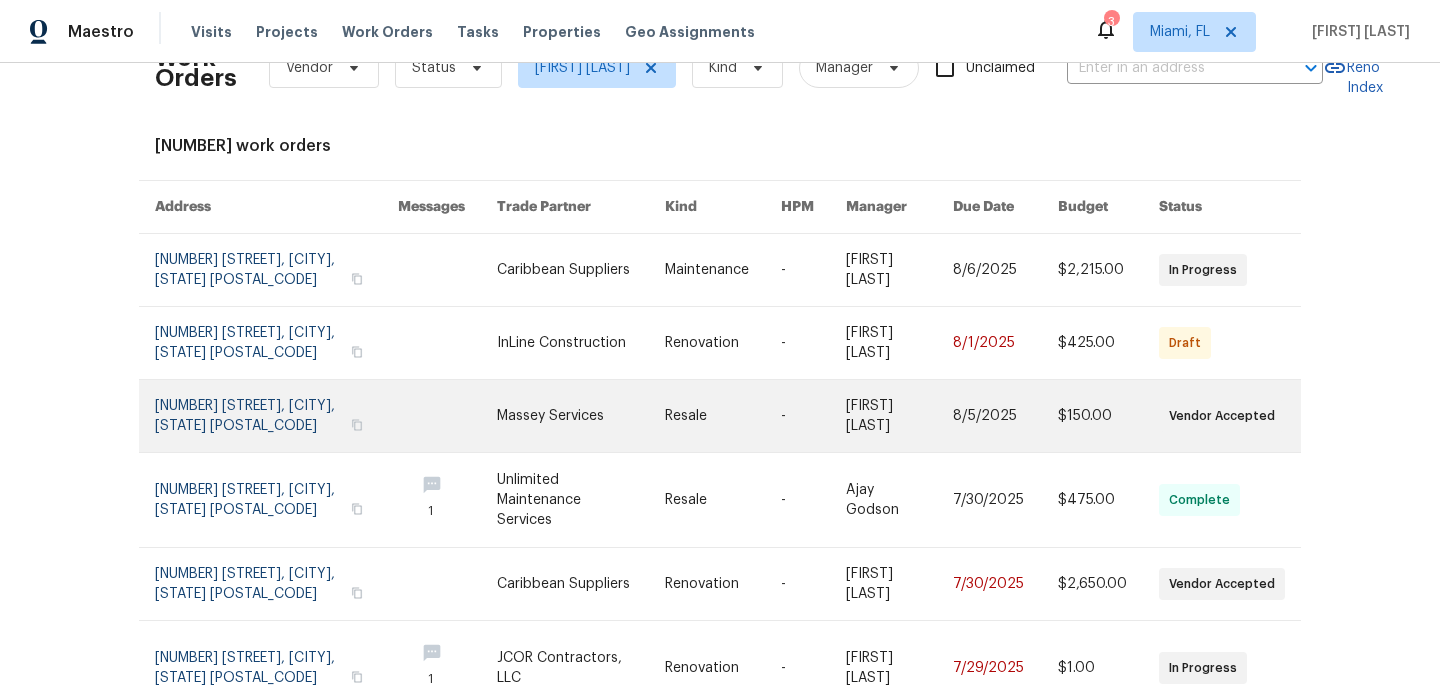 scroll, scrollTop: 0, scrollLeft: 0, axis: both 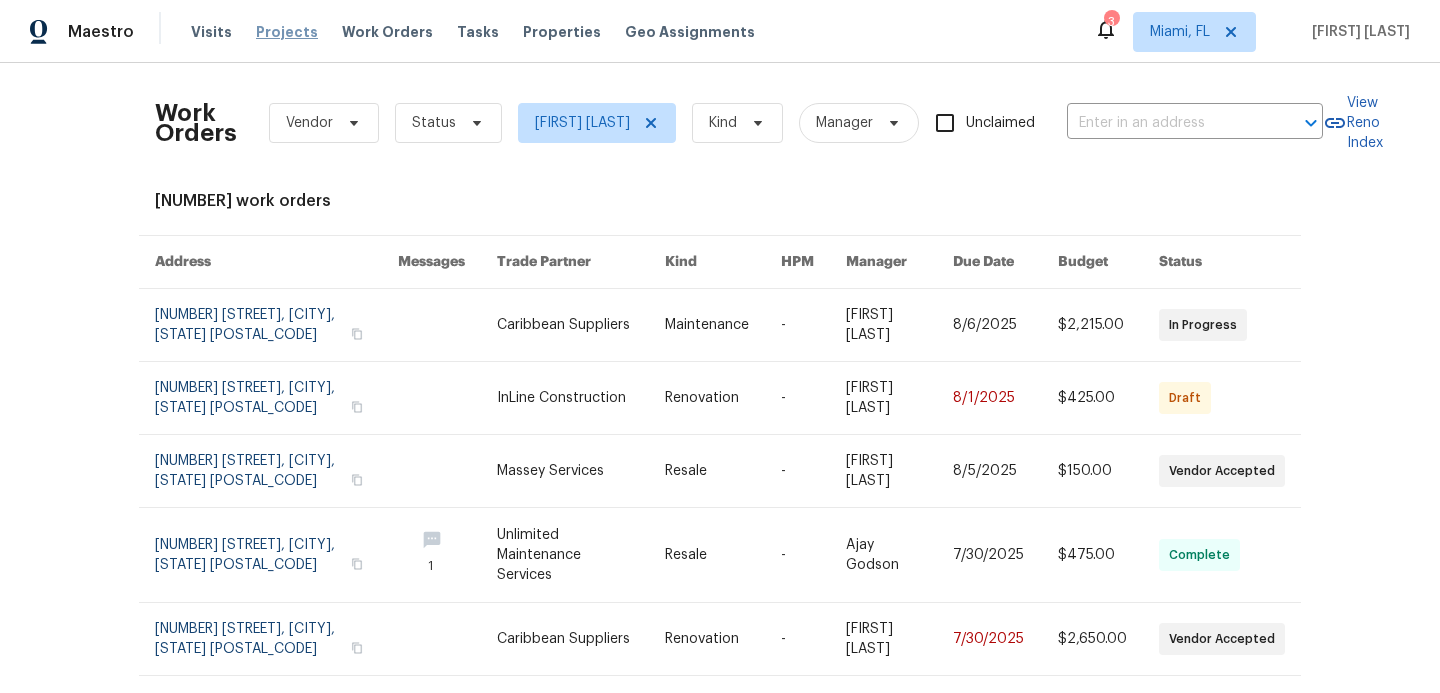 click on "Projects" at bounding box center [287, 32] 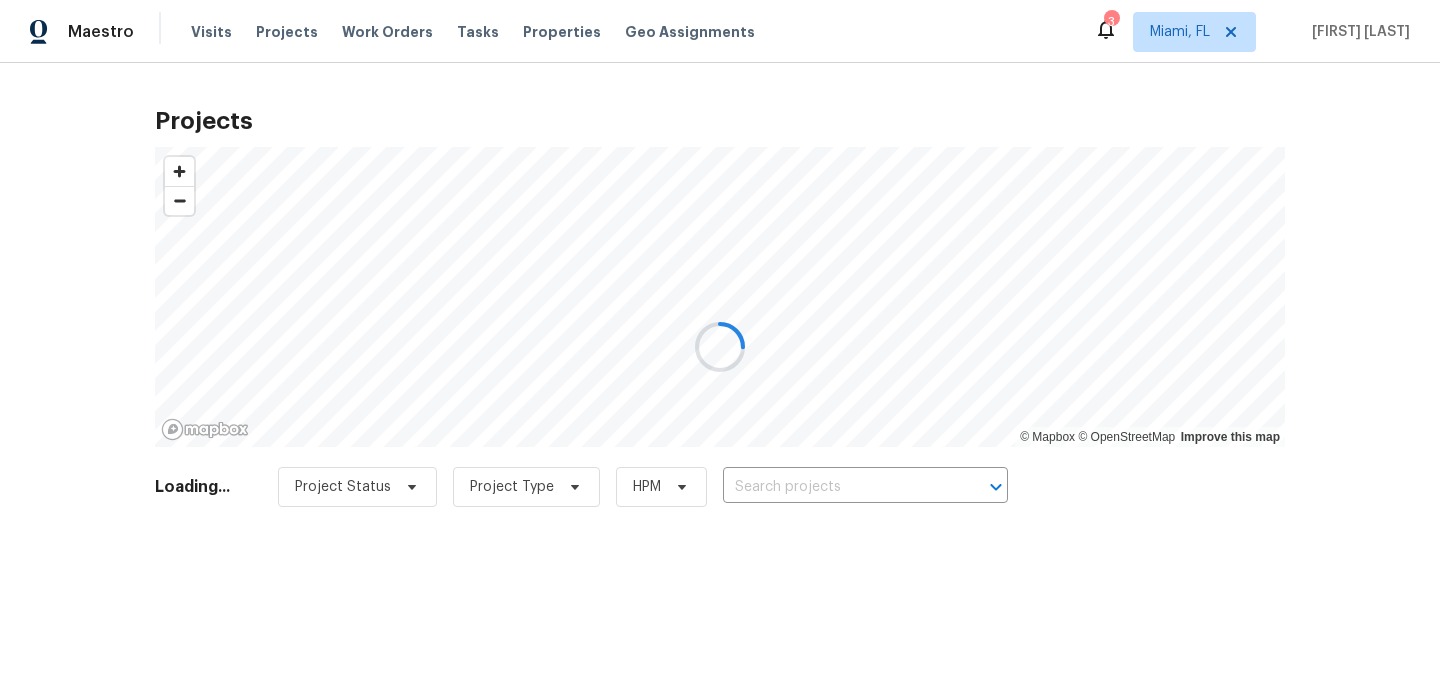 click at bounding box center [720, 346] 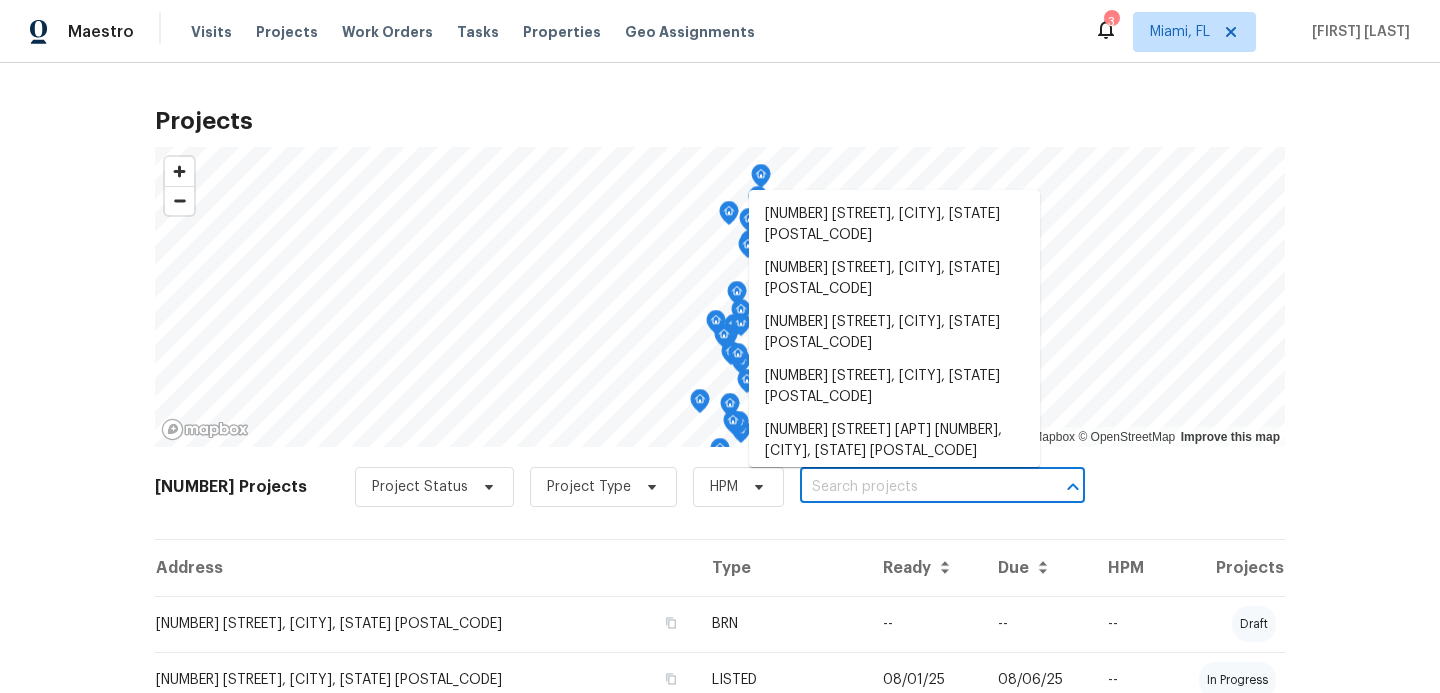 click at bounding box center (914, 487) 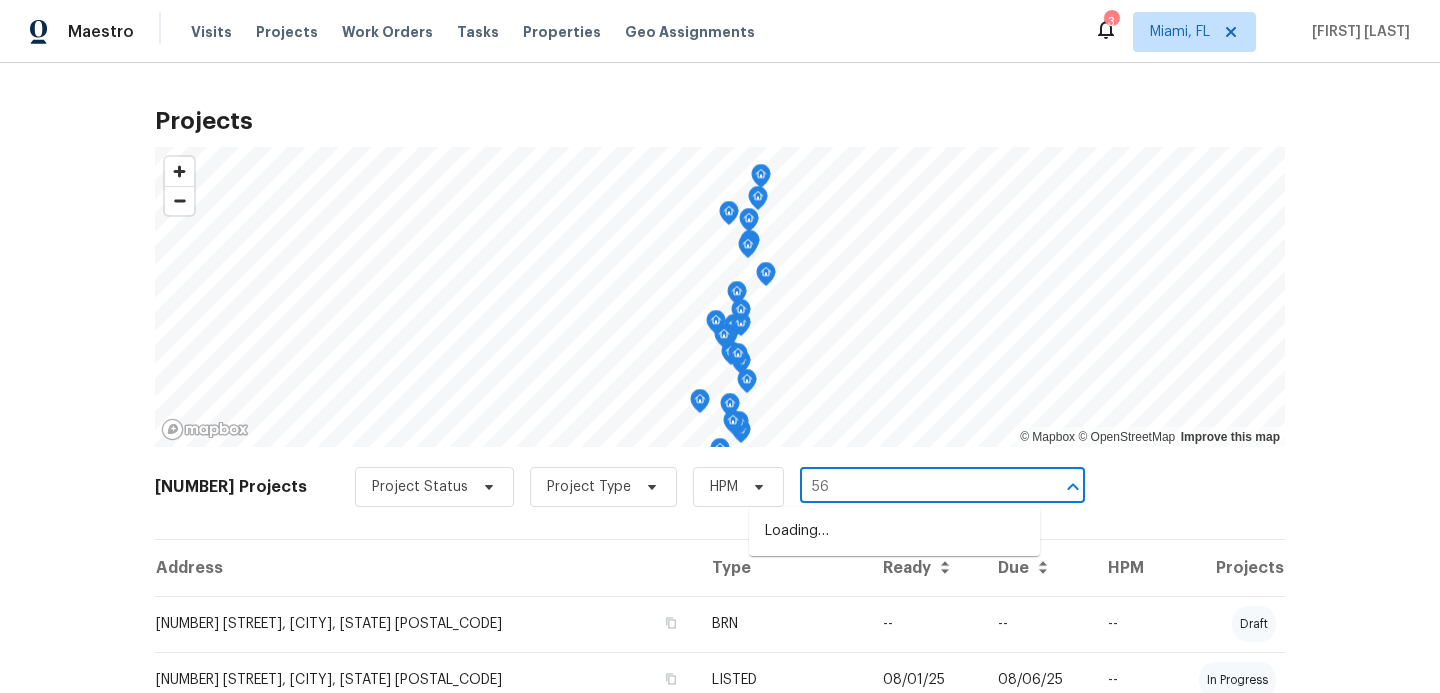 type on "566" 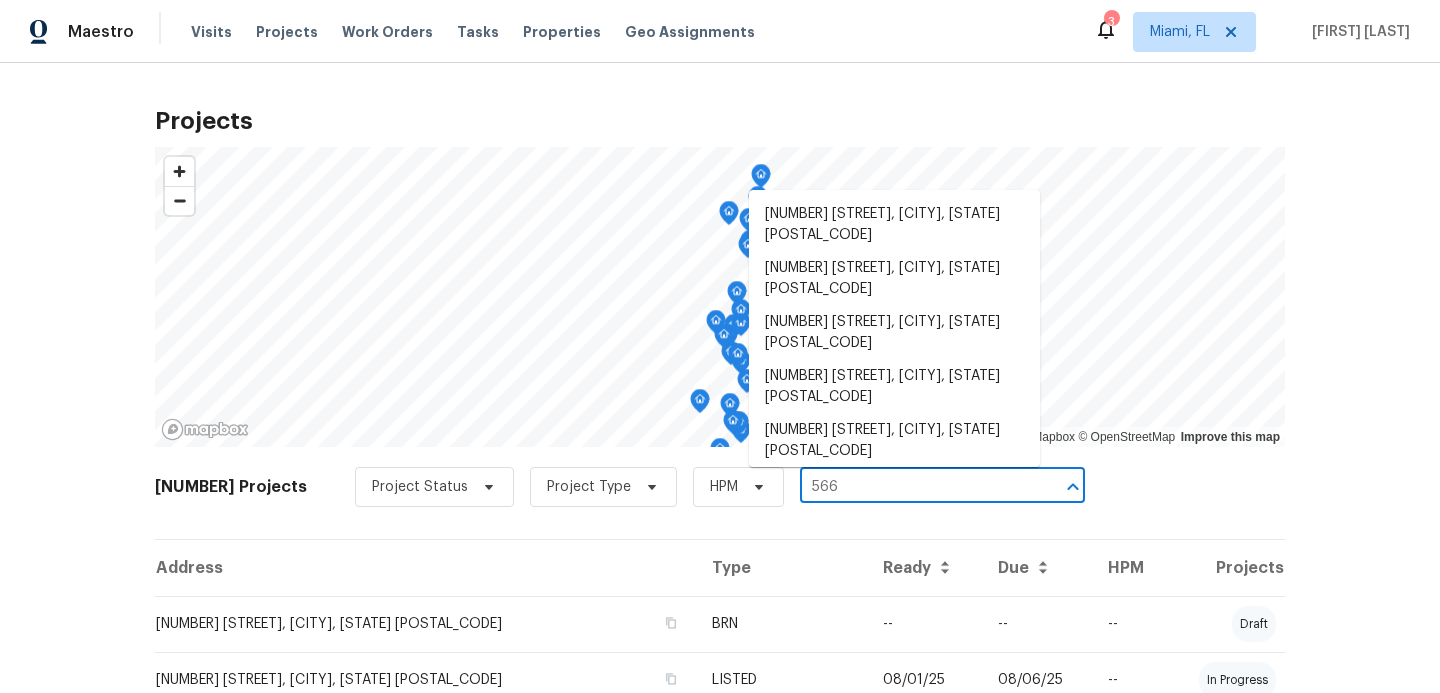 click on "[NUMBER] [STREET], [CITY], [STATE] [POSTAL_CODE]" at bounding box center (894, 495) 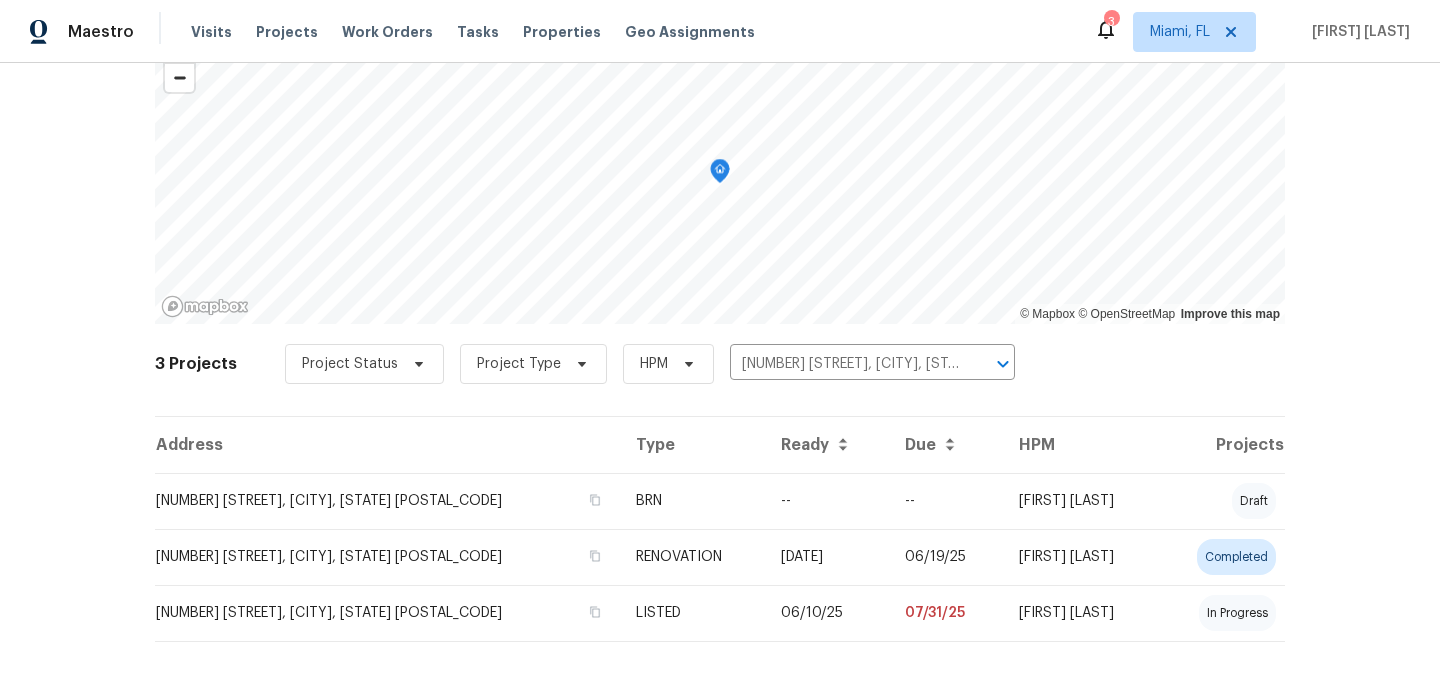 scroll, scrollTop: 120, scrollLeft: 0, axis: vertical 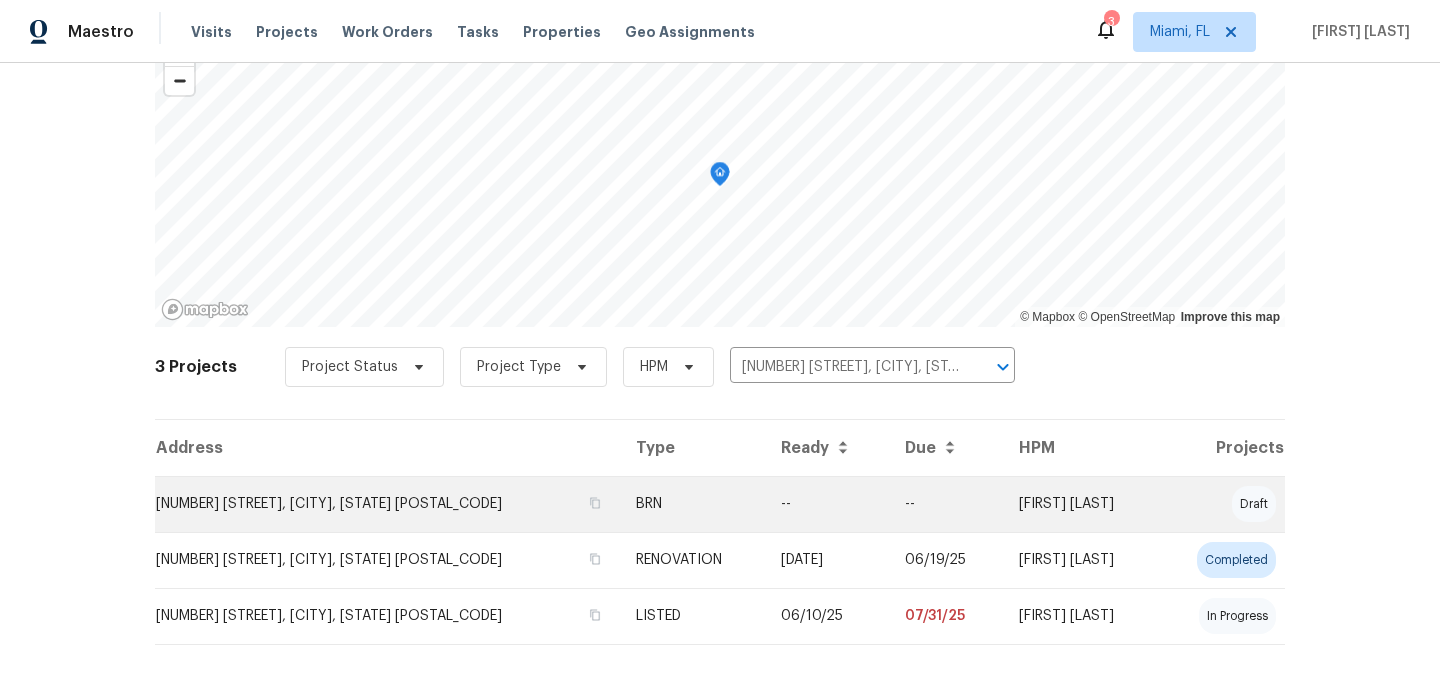 click on "[NUMBER] [STREET], [CITY], [STATE] [POSTAL_CODE]" at bounding box center (387, 504) 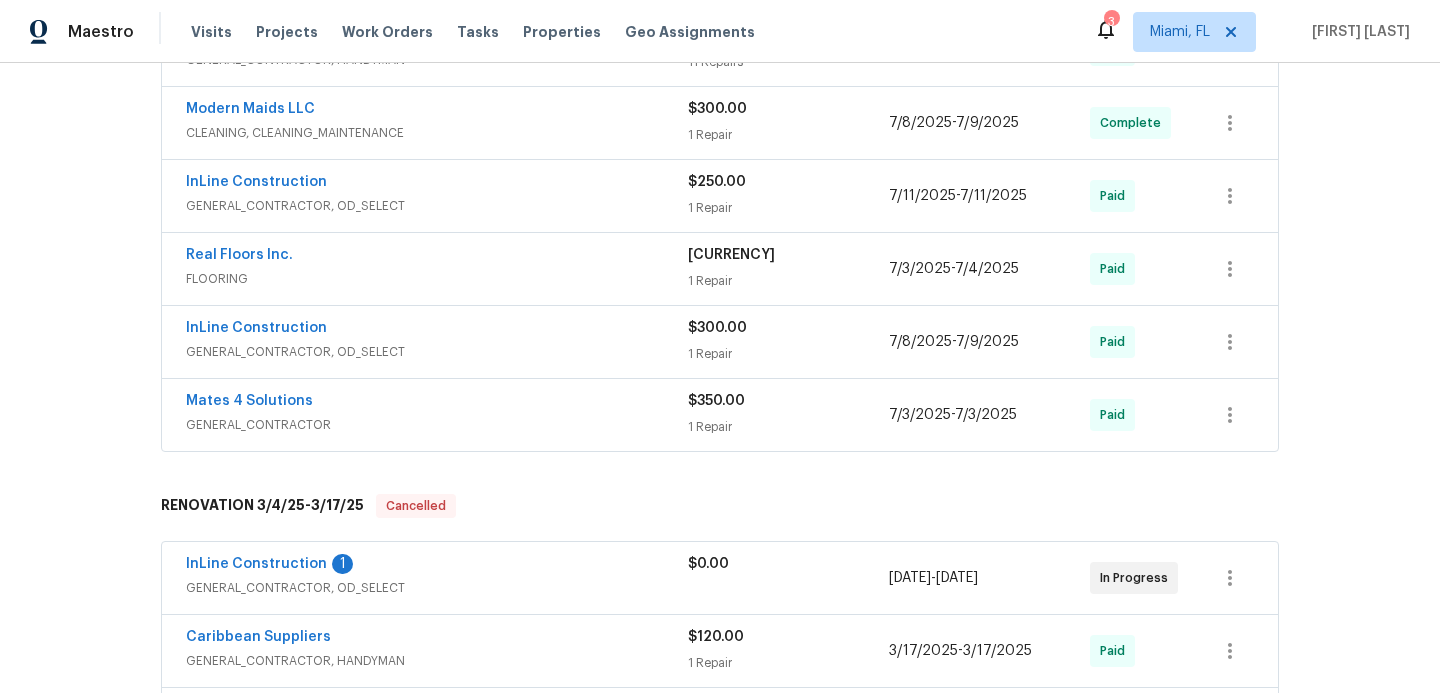 scroll, scrollTop: 552, scrollLeft: 0, axis: vertical 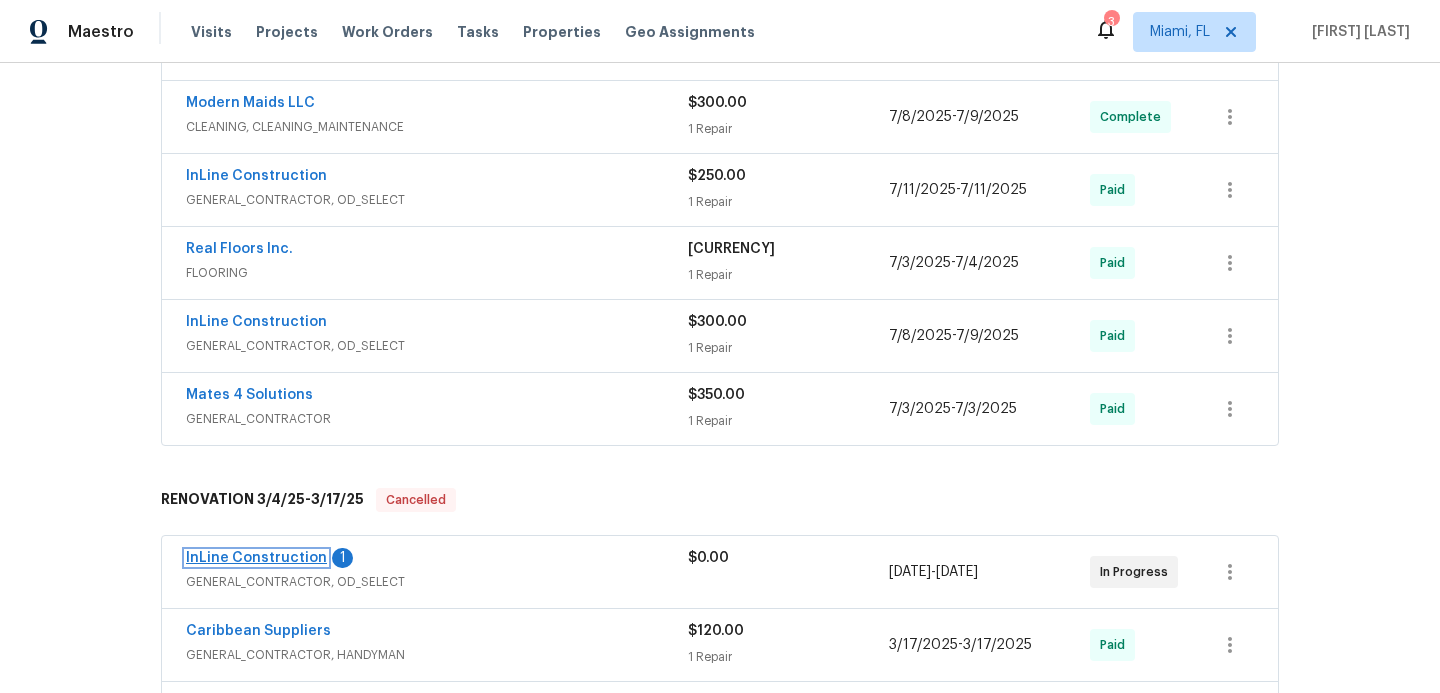 click on "InLine Construction" at bounding box center [256, 558] 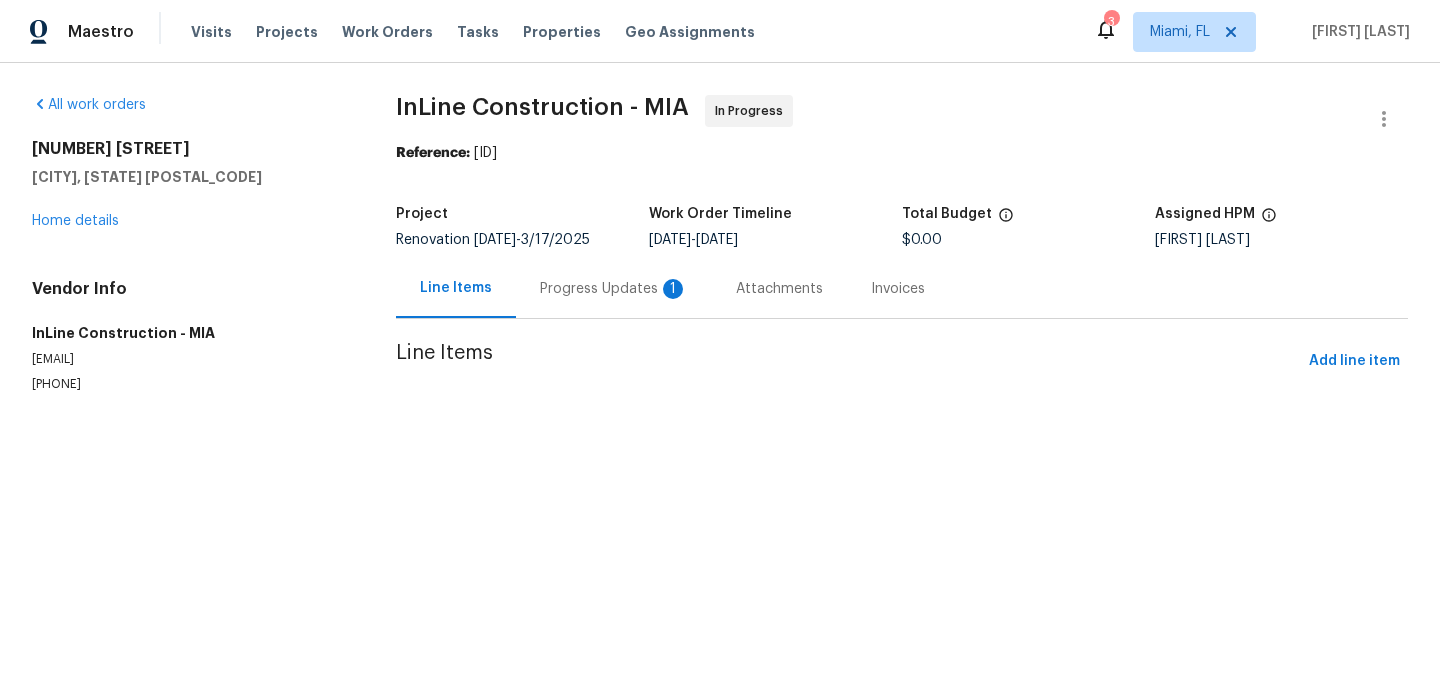 click on "Progress Updates 1" at bounding box center (614, 289) 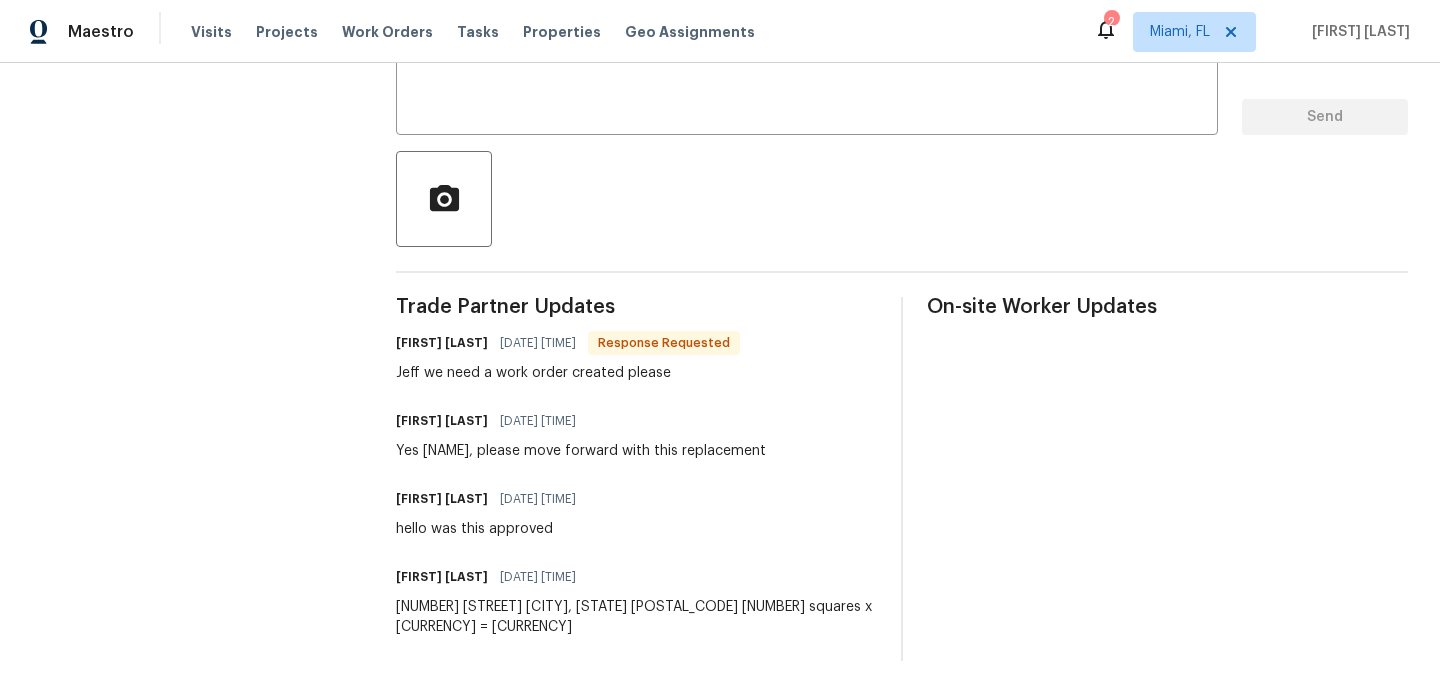 scroll, scrollTop: 0, scrollLeft: 0, axis: both 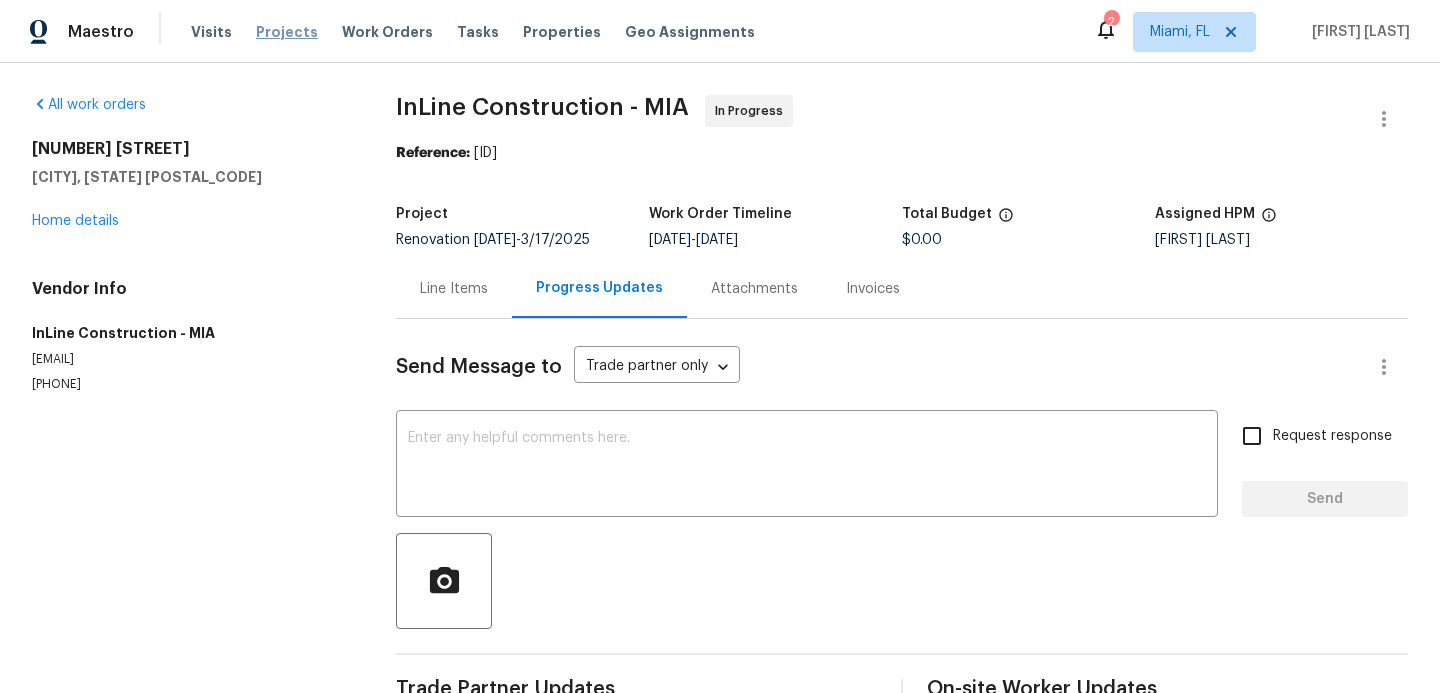 click on "Projects" at bounding box center [287, 32] 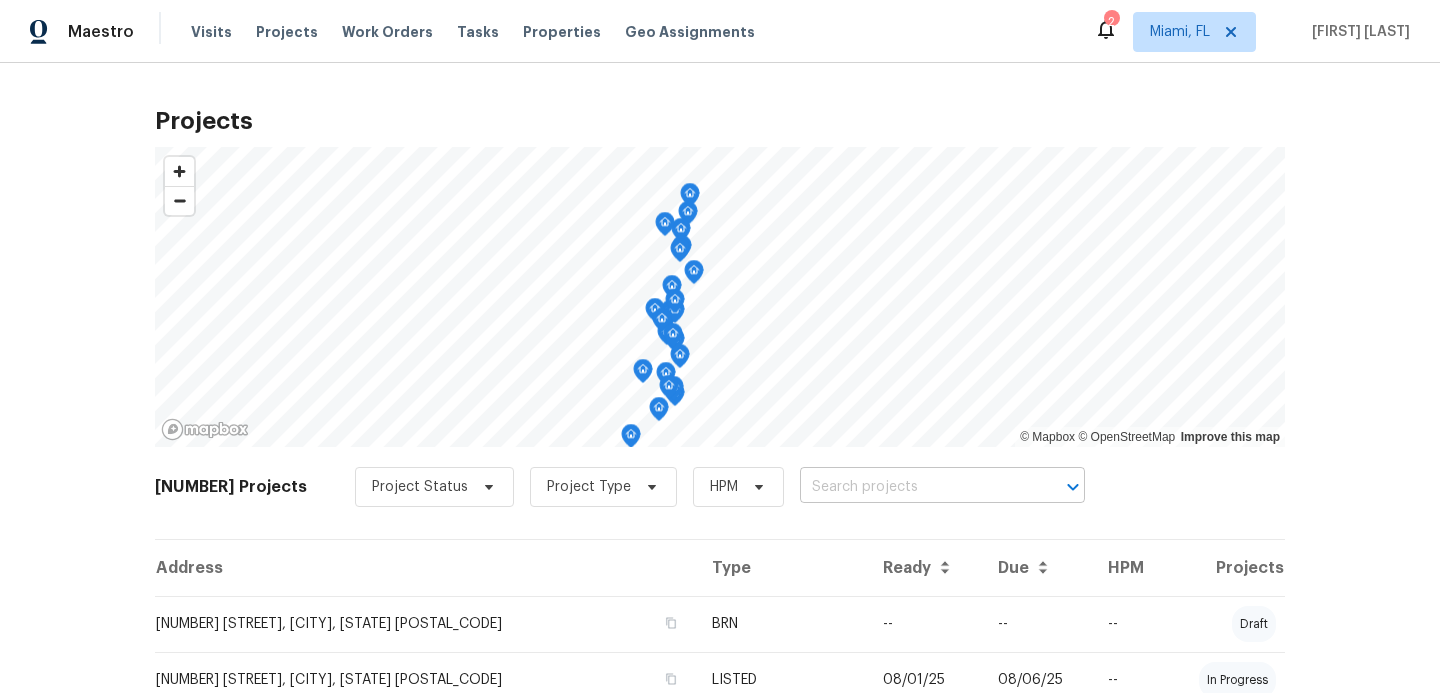 click at bounding box center (914, 487) 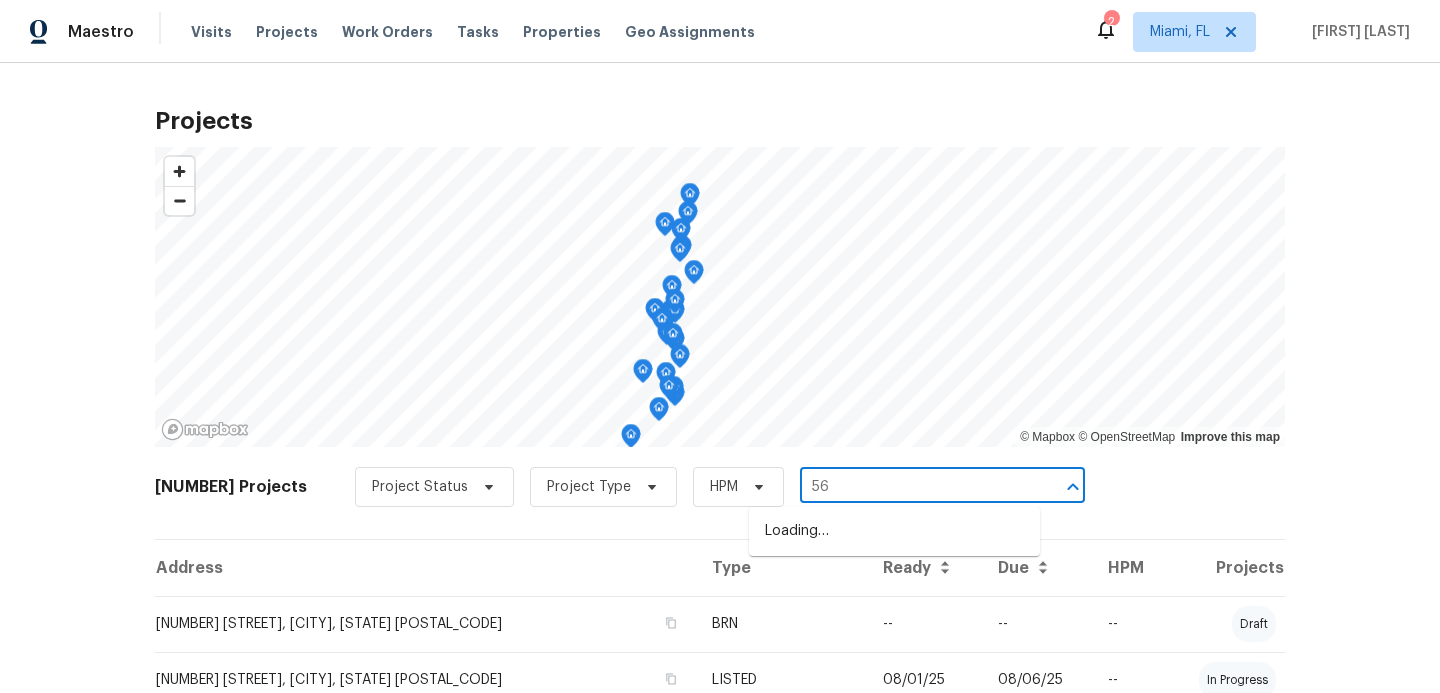 type on "566" 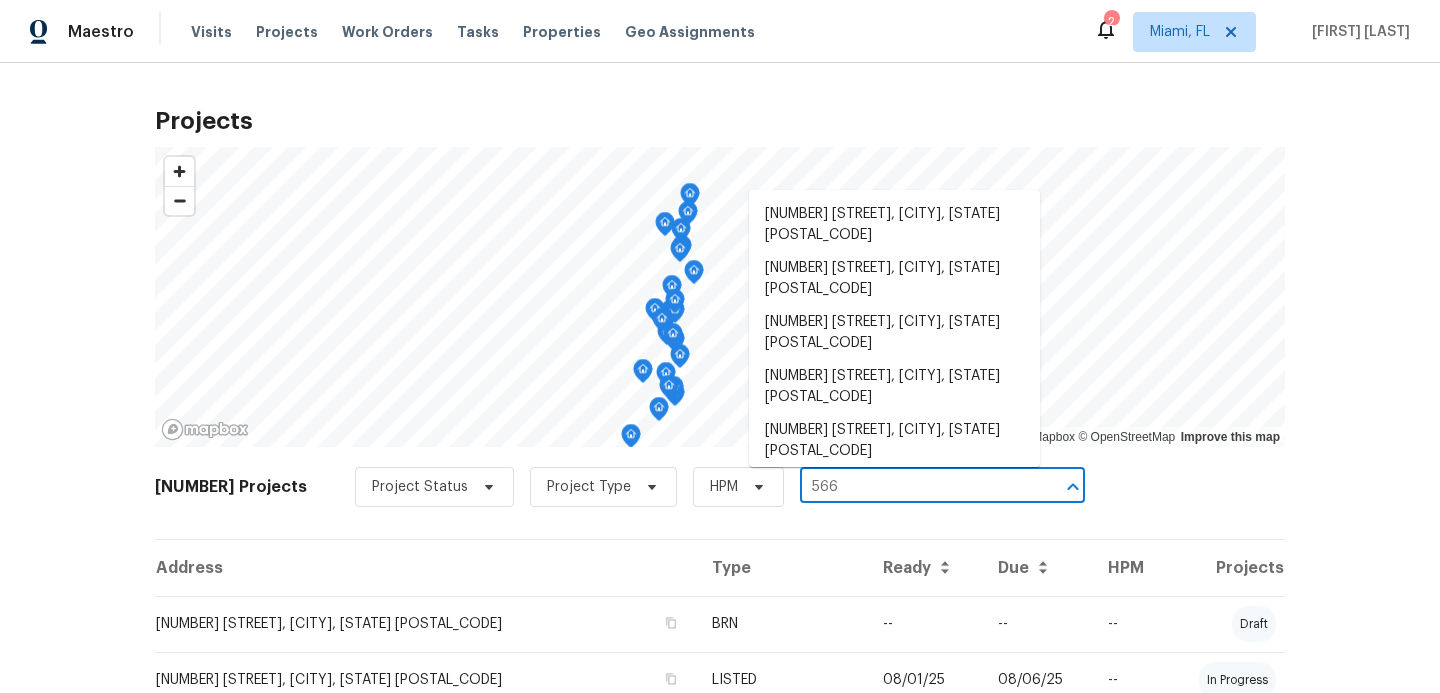 click on "[NUMBER] [STREET], [CITY], [STATE] [POSTAL_CODE]" at bounding box center (894, 495) 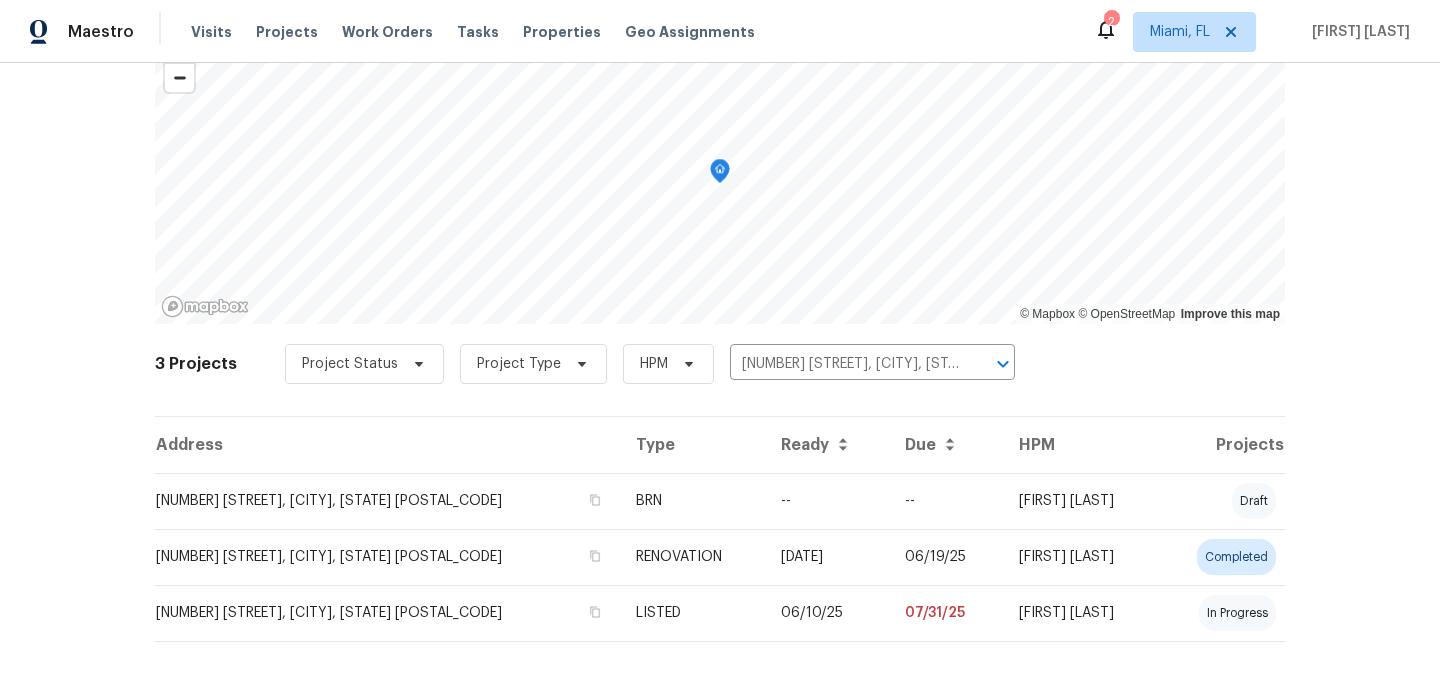 scroll, scrollTop: 134, scrollLeft: 0, axis: vertical 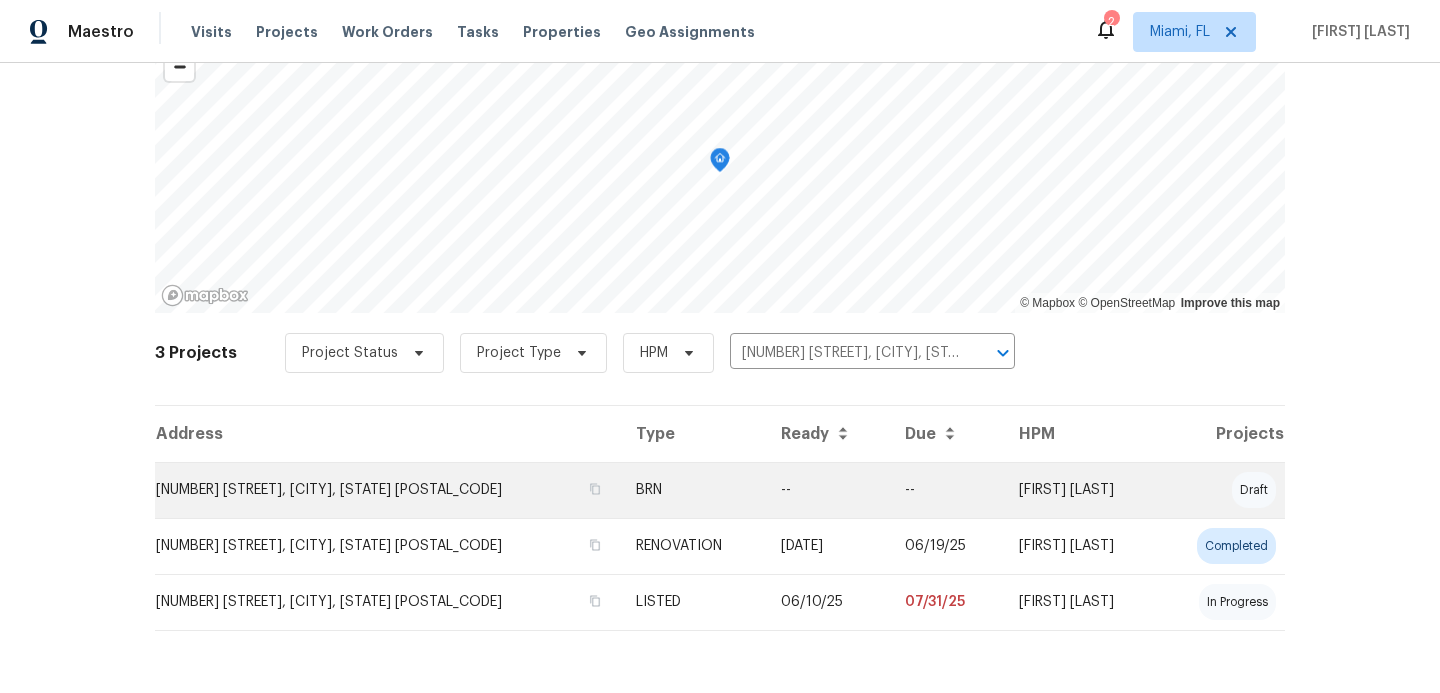 click on "[NUMBER] [STREET], [CITY], [STATE] [POSTAL_CODE]" at bounding box center (387, 490) 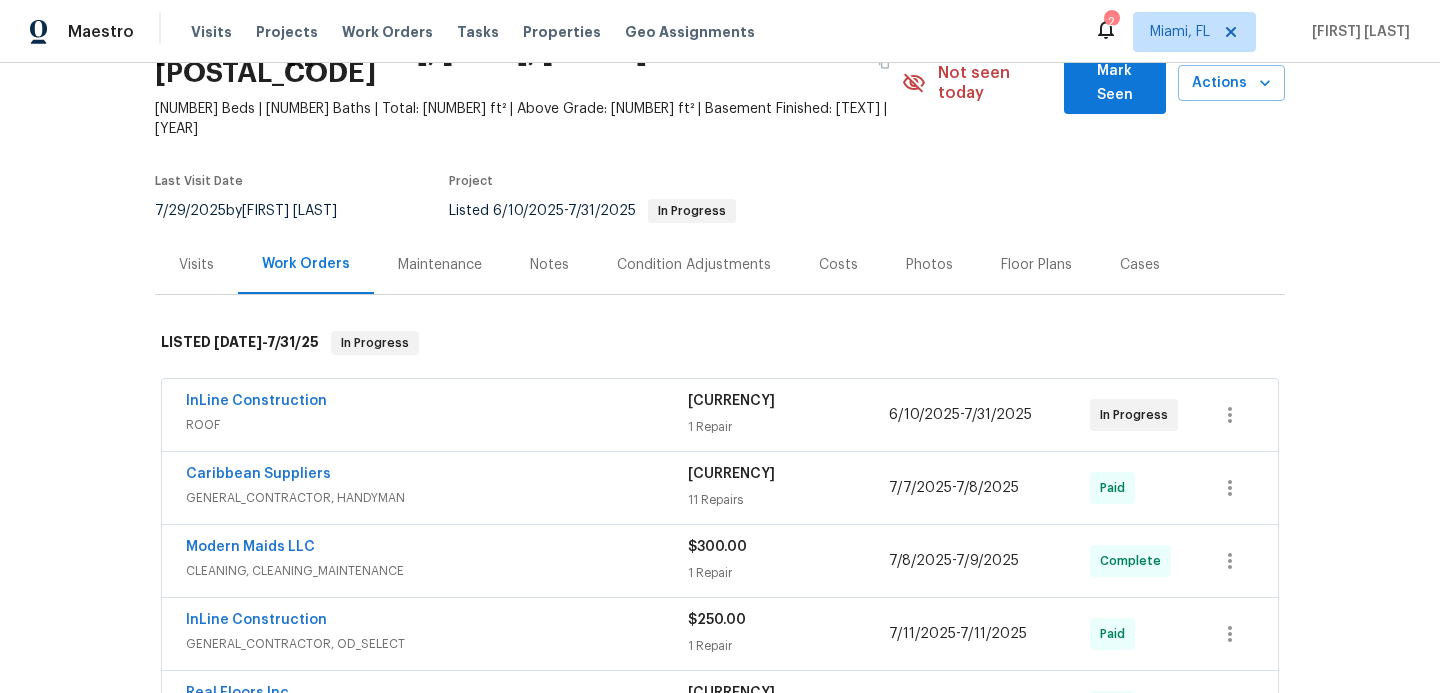 scroll, scrollTop: 109, scrollLeft: 0, axis: vertical 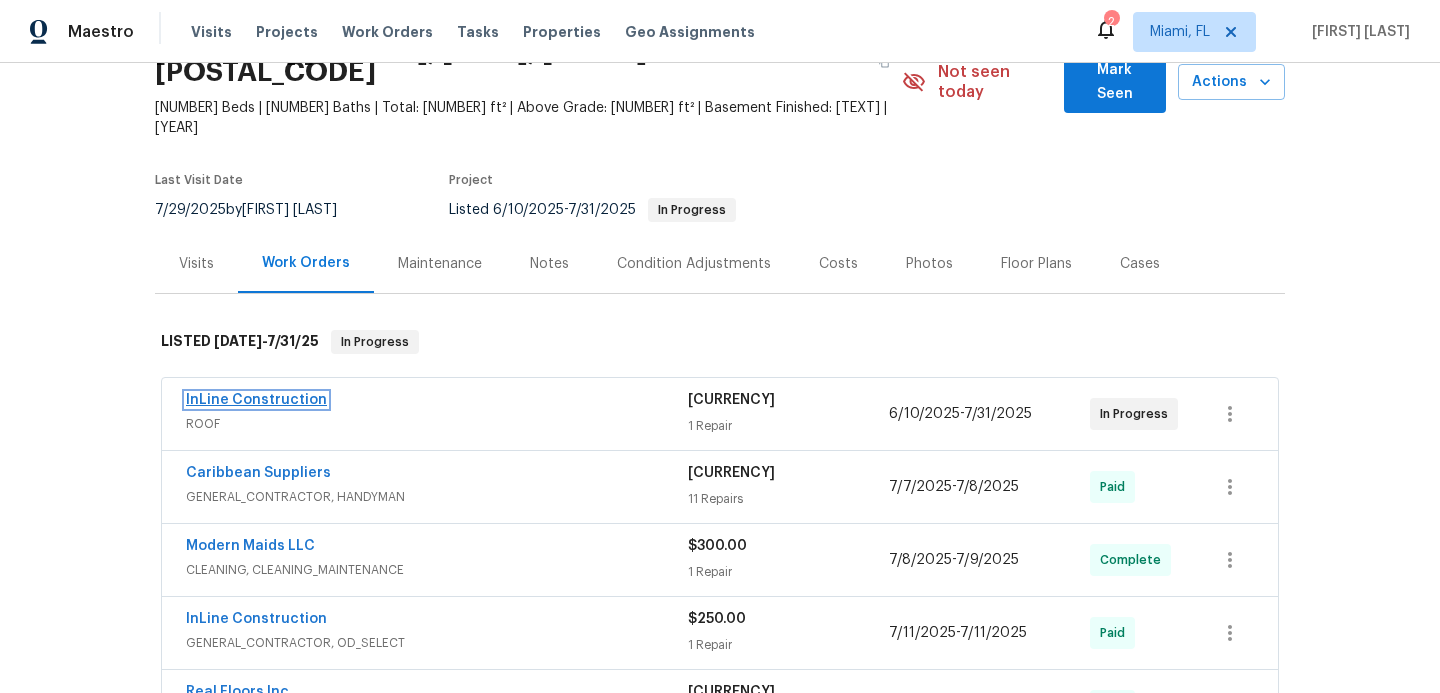 click on "InLine Construction" at bounding box center (256, 400) 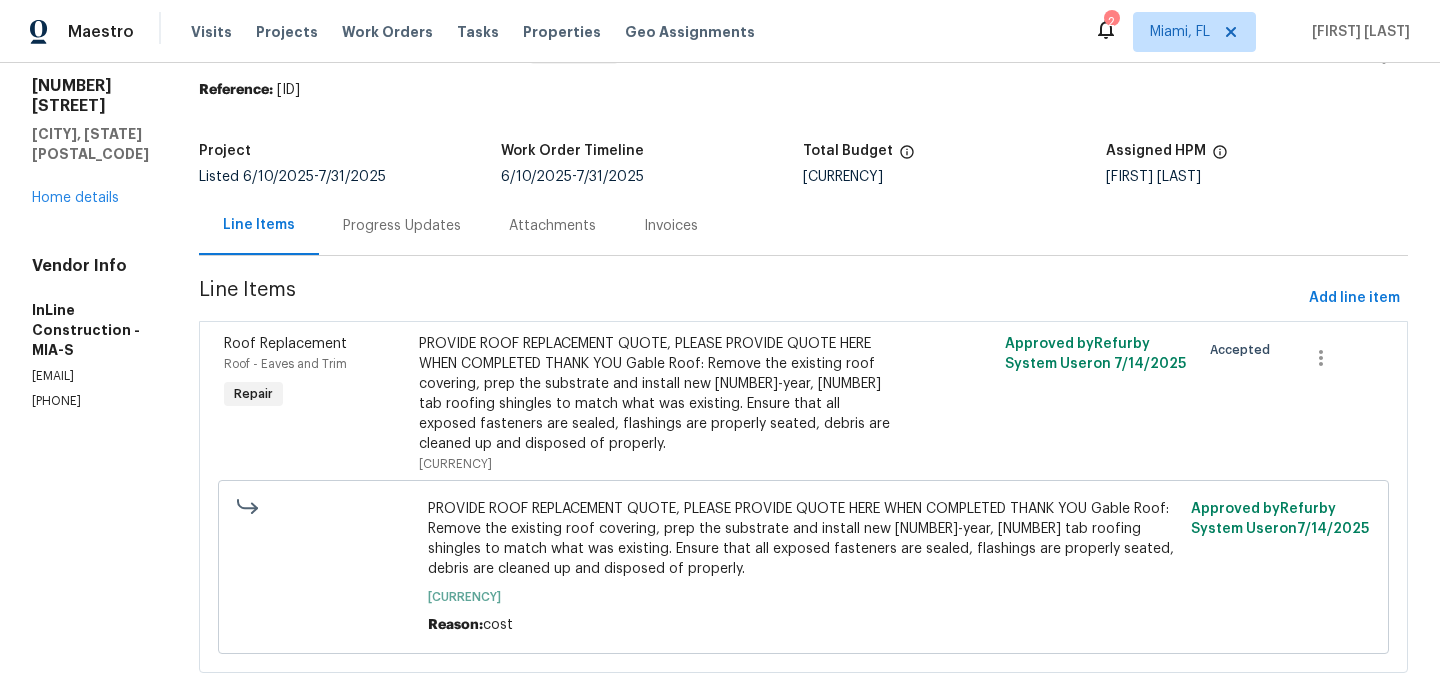 scroll, scrollTop: 43, scrollLeft: 0, axis: vertical 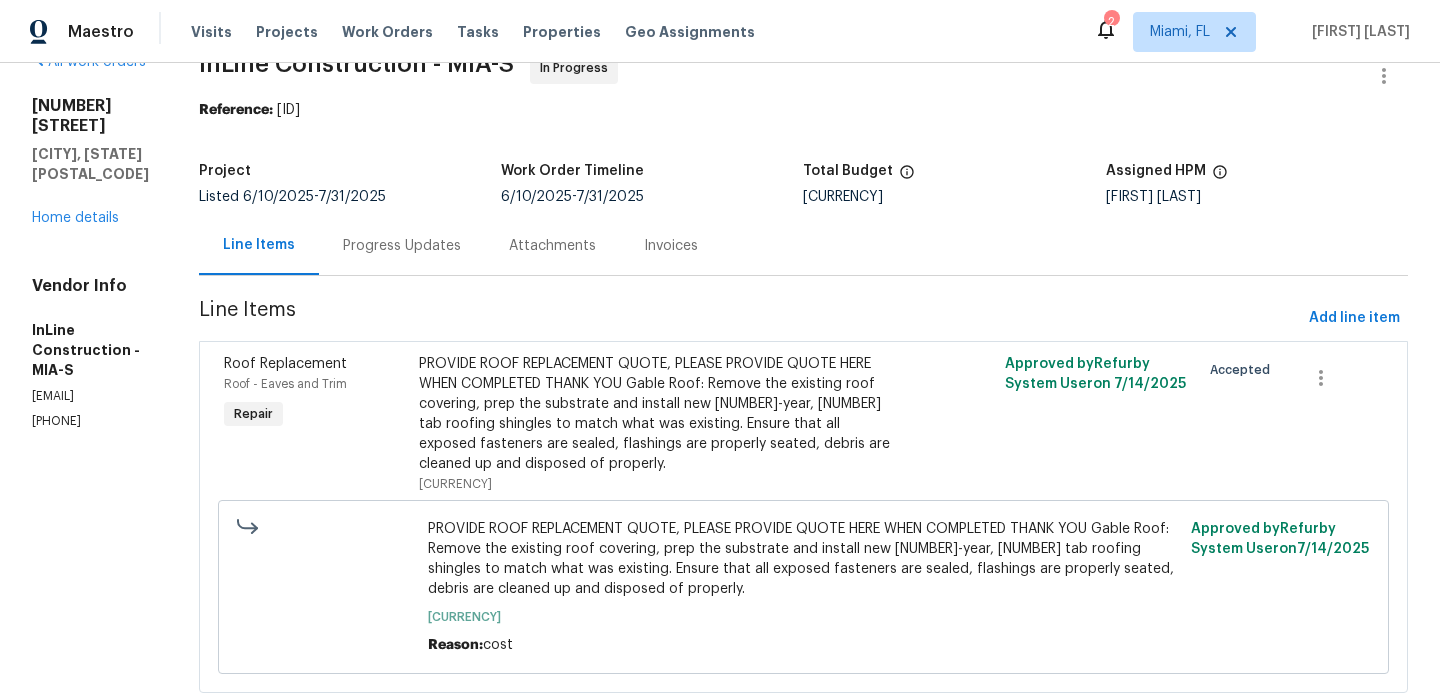 click on "Progress Updates" at bounding box center [402, 246] 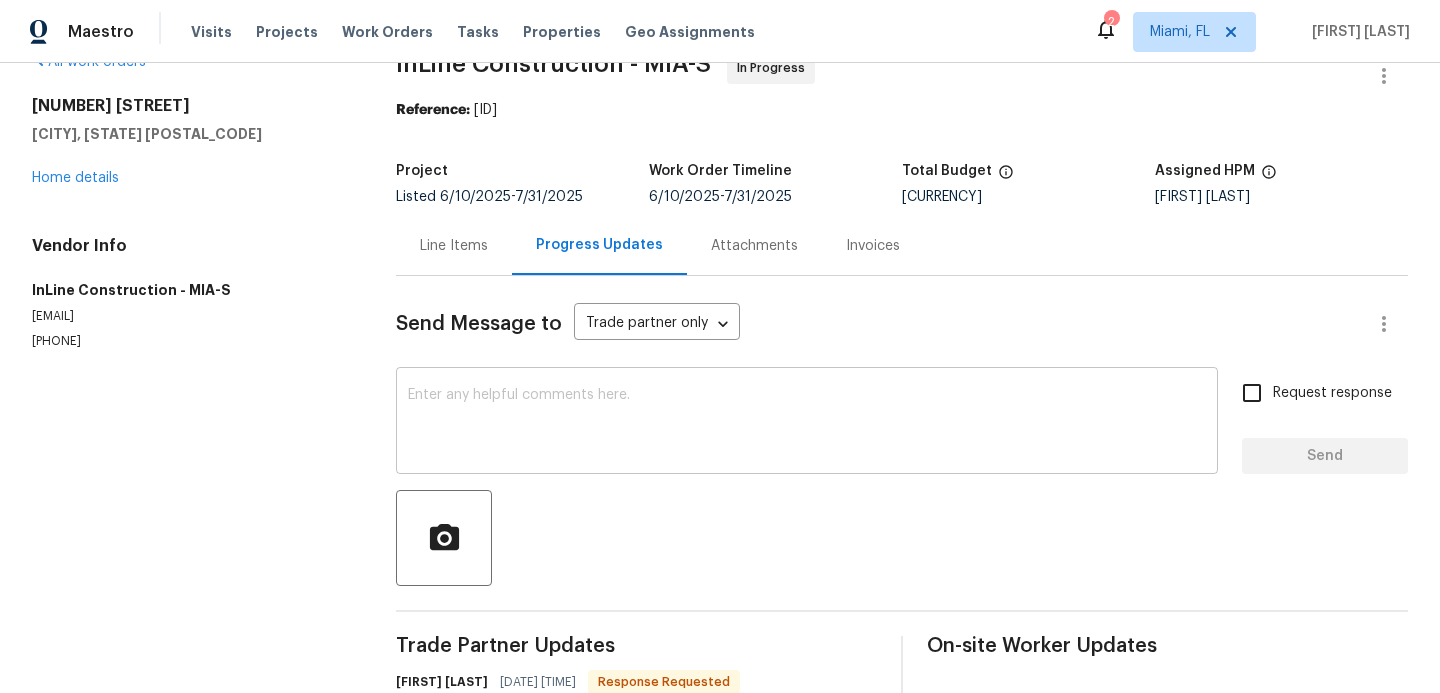 click on "x ​" at bounding box center (807, 423) 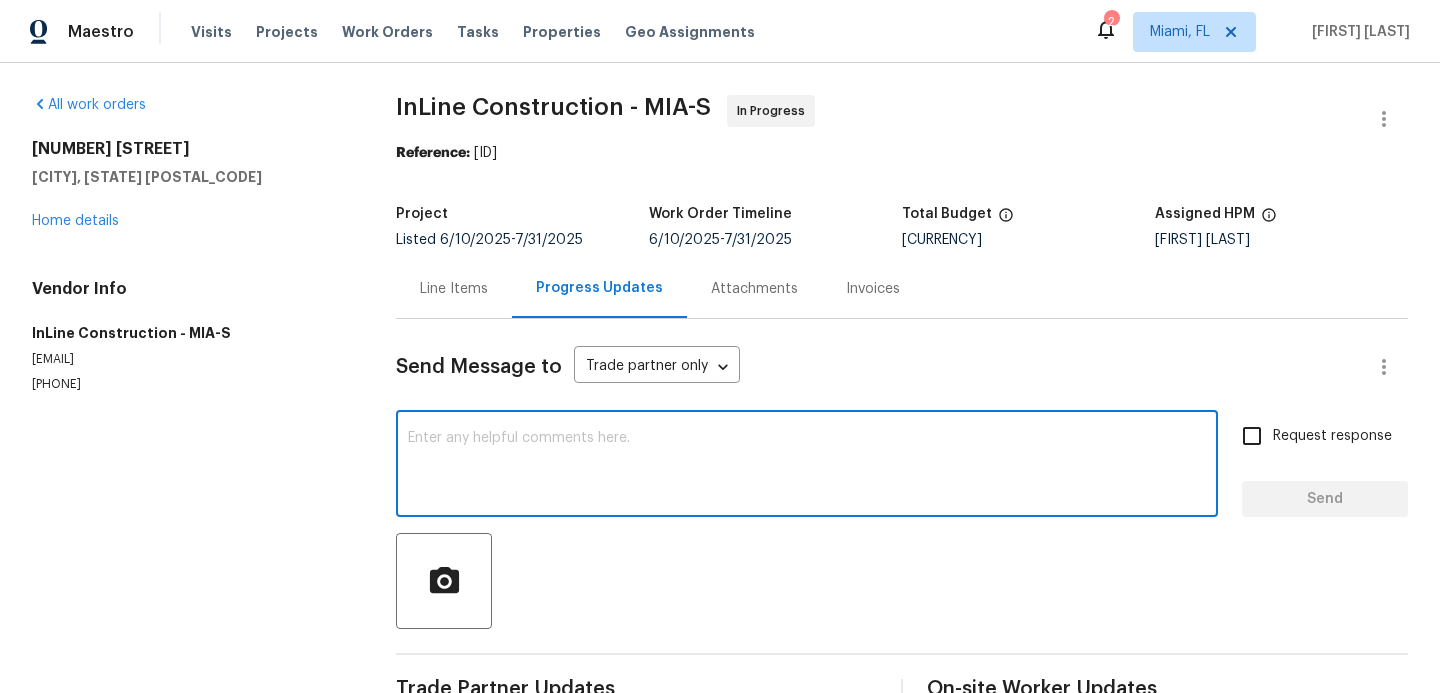 scroll, scrollTop: 18, scrollLeft: 0, axis: vertical 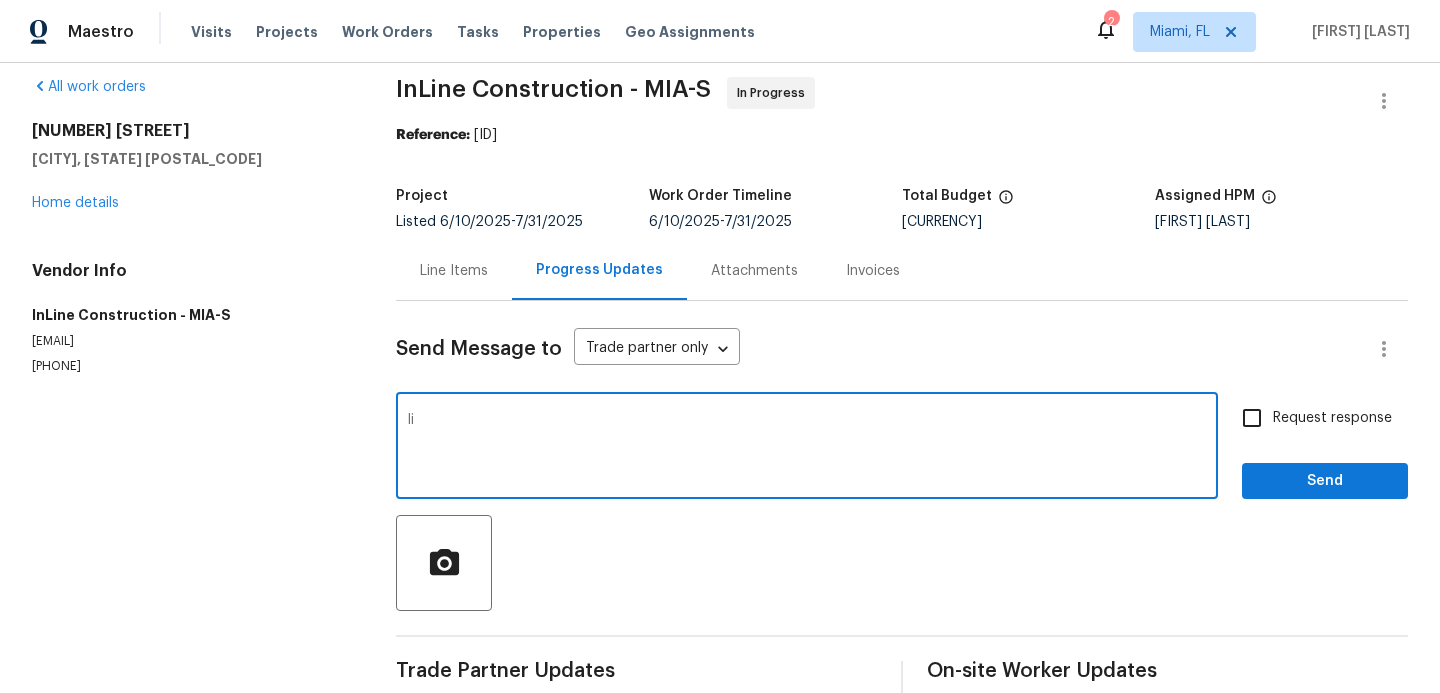 type on "l" 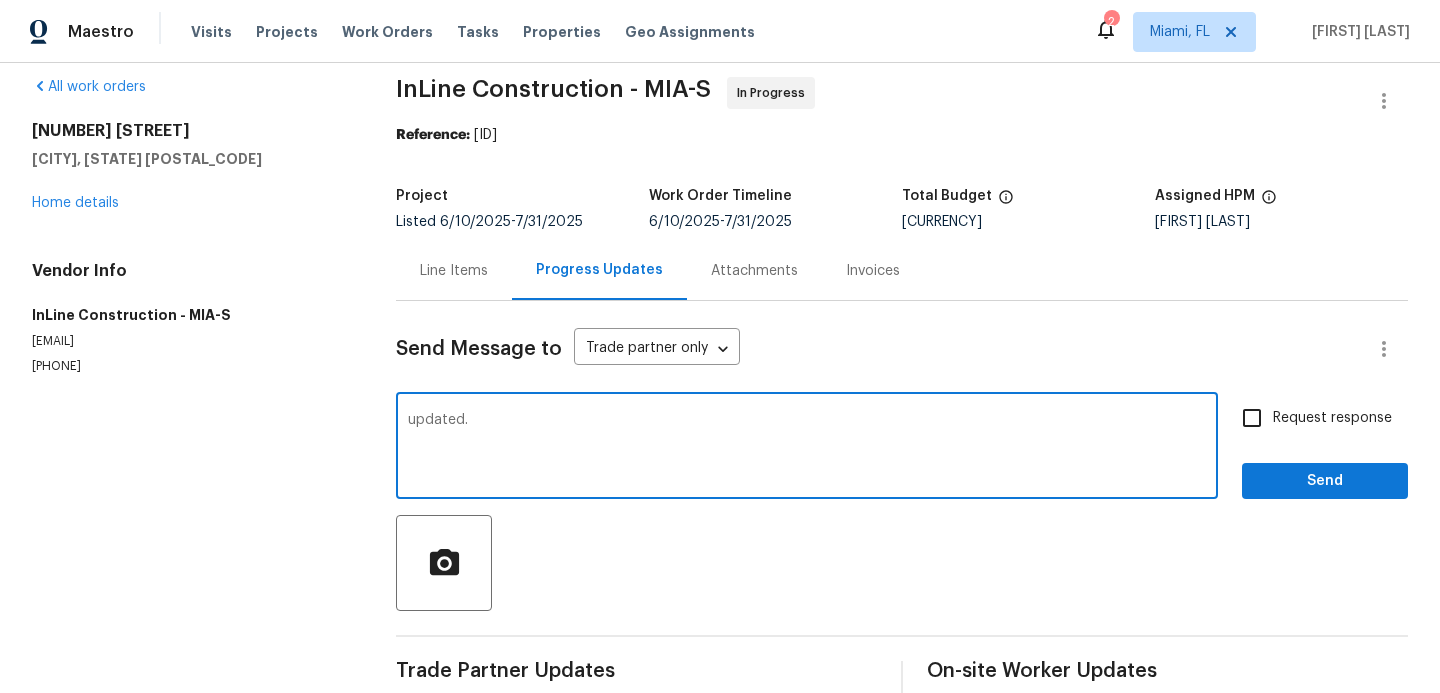 type on "updated." 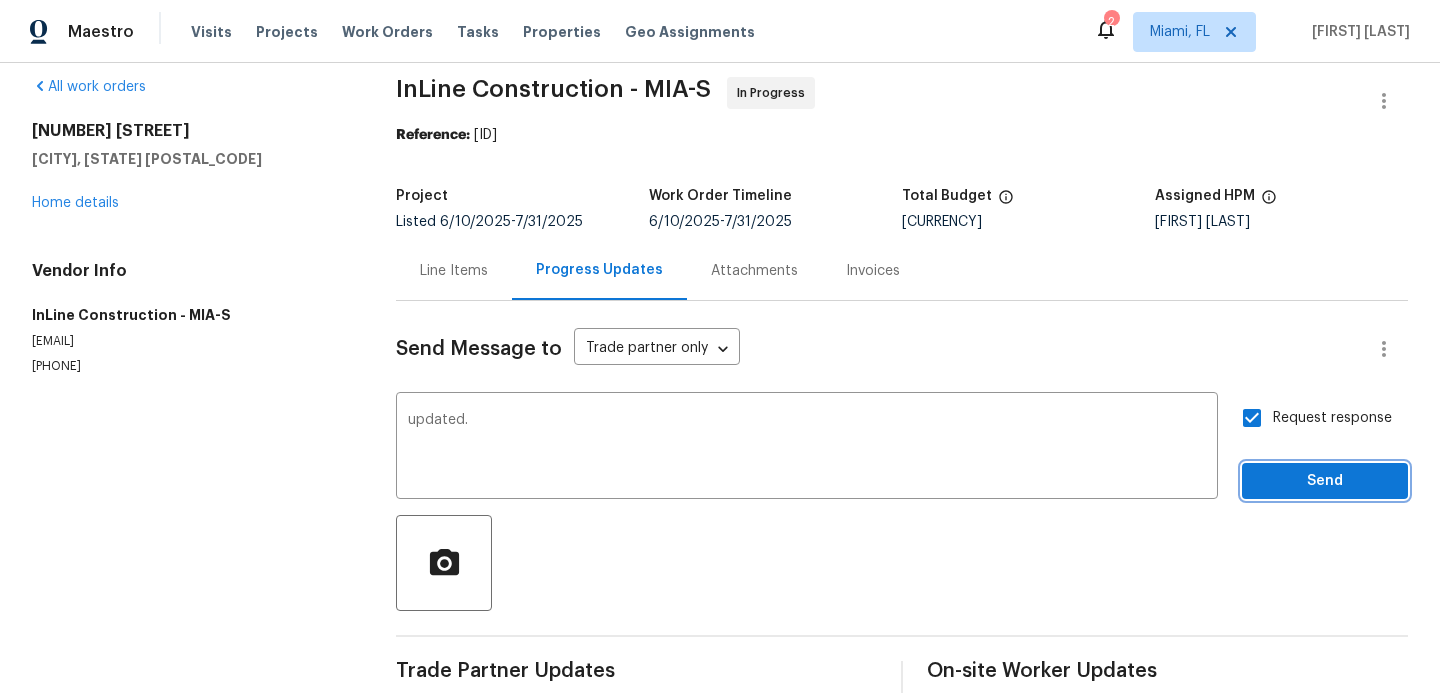 click on "Send" at bounding box center (1325, 481) 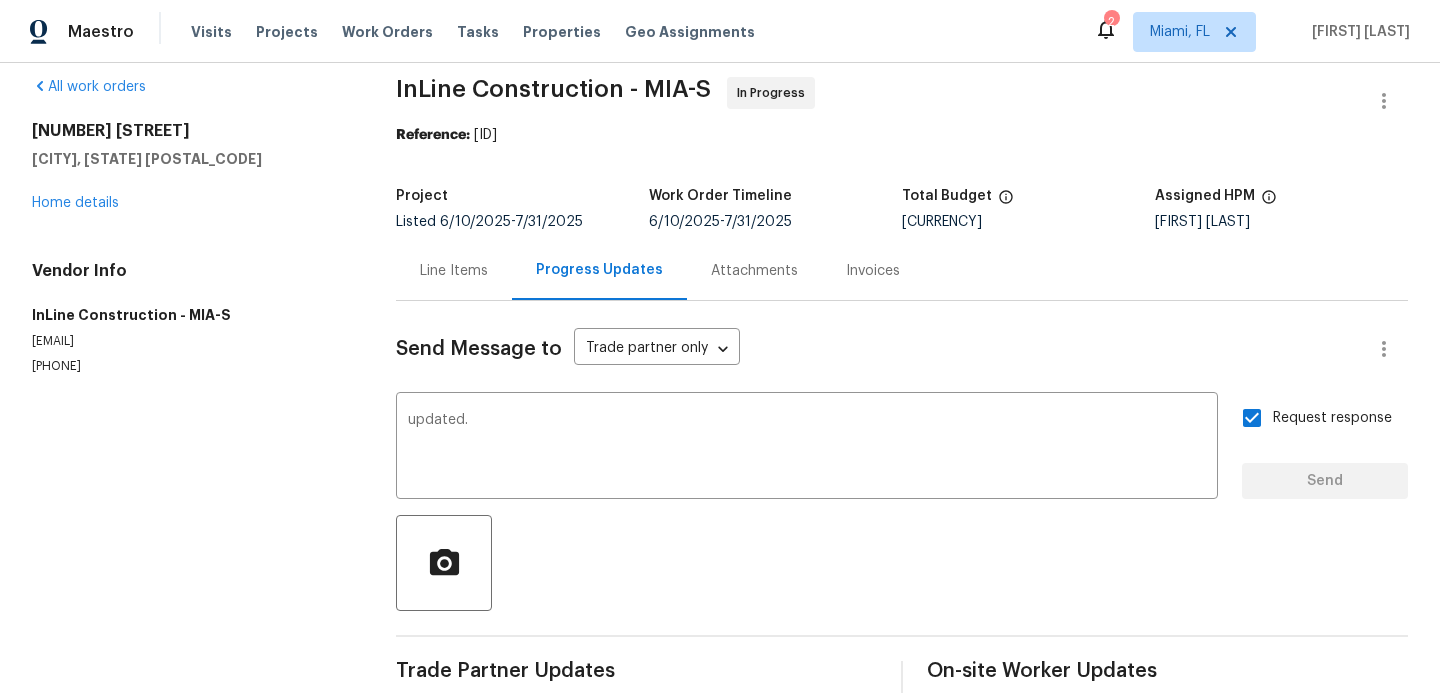 type 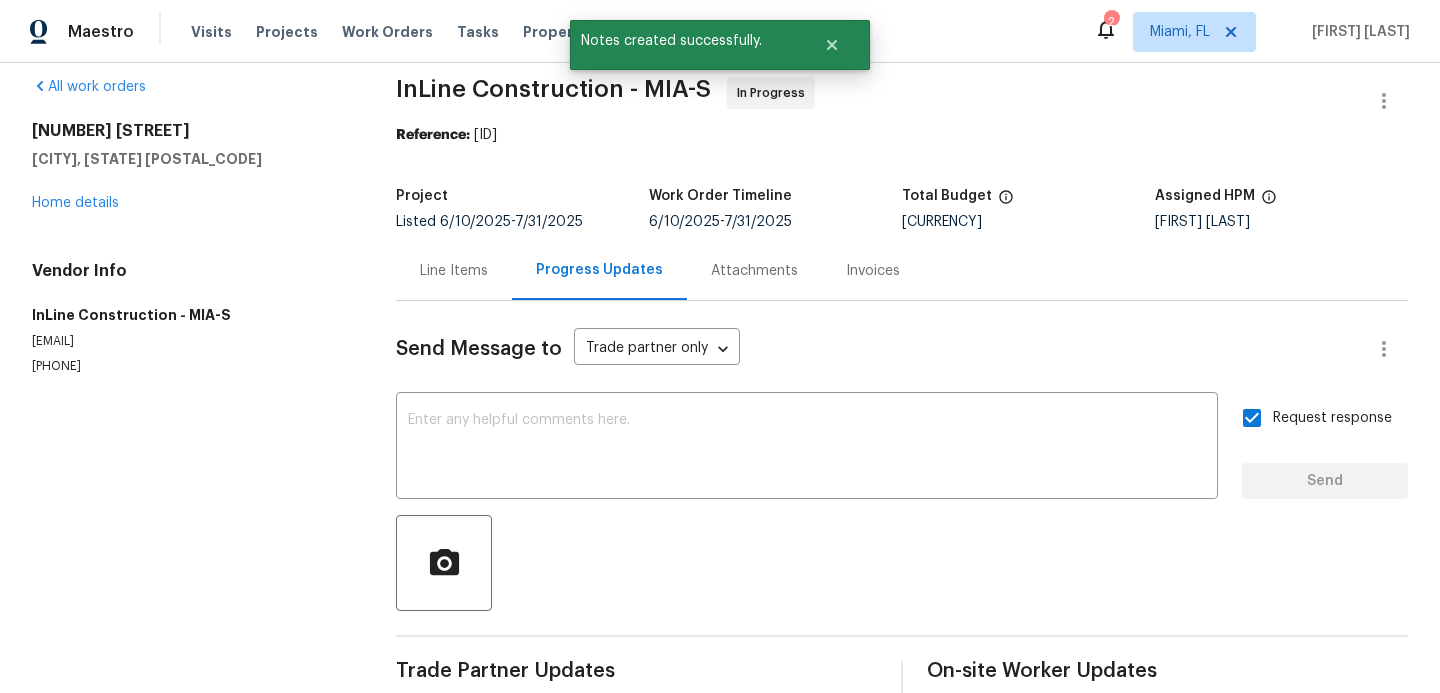click on "Line Items" at bounding box center (454, 271) 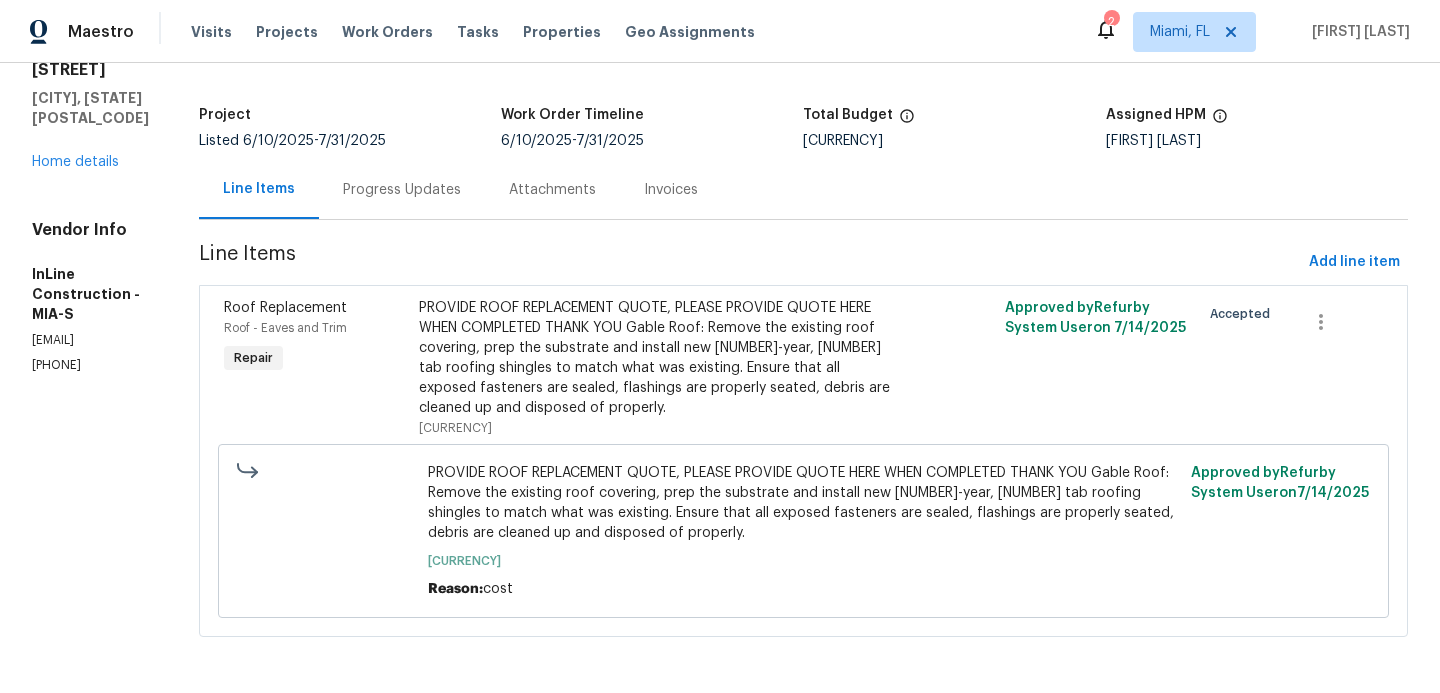 scroll, scrollTop: 0, scrollLeft: 0, axis: both 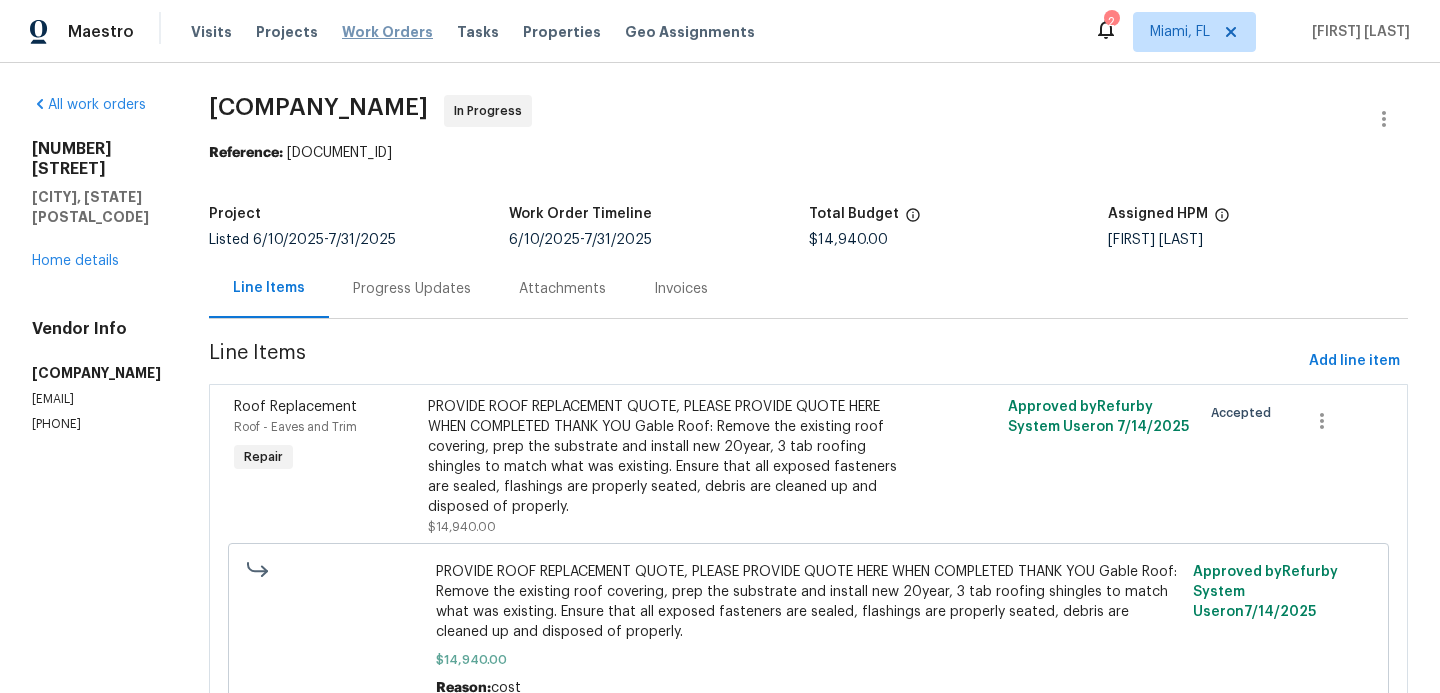 click on "Work Orders" at bounding box center (387, 32) 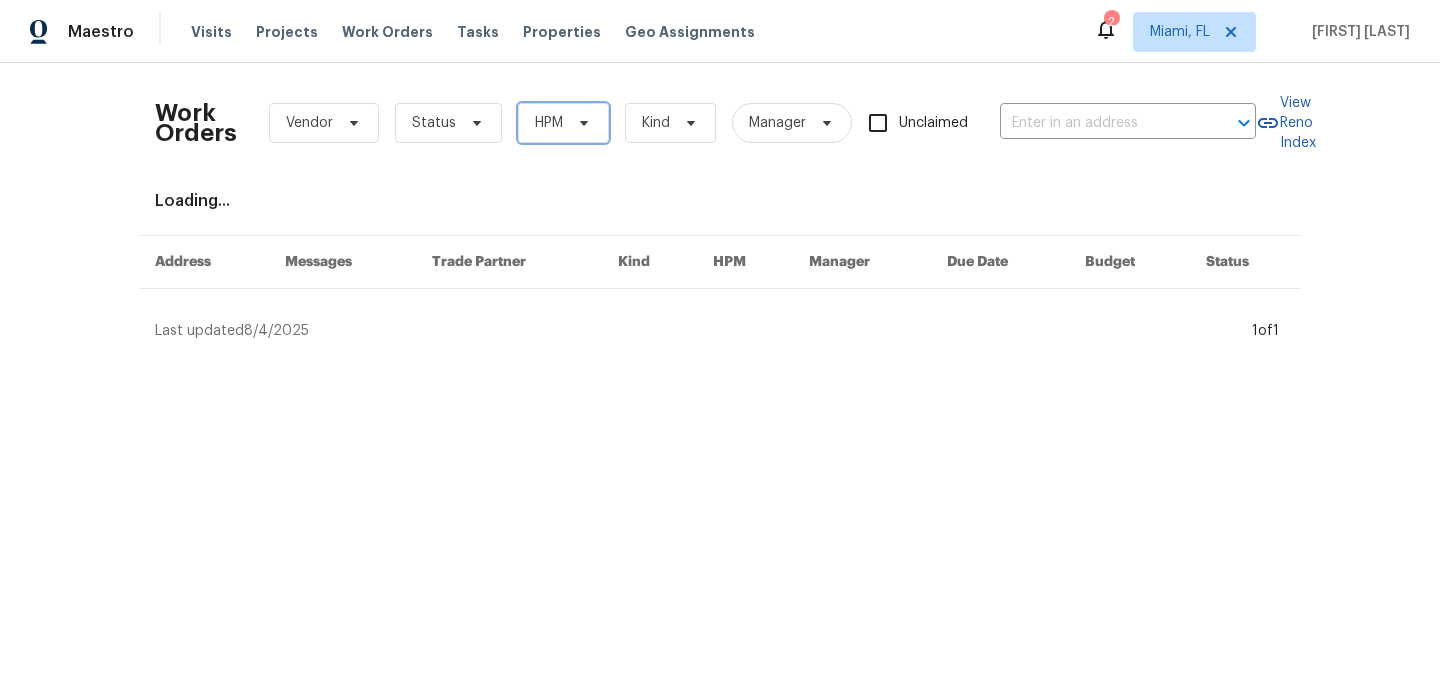 click on "HPM" at bounding box center (563, 123) 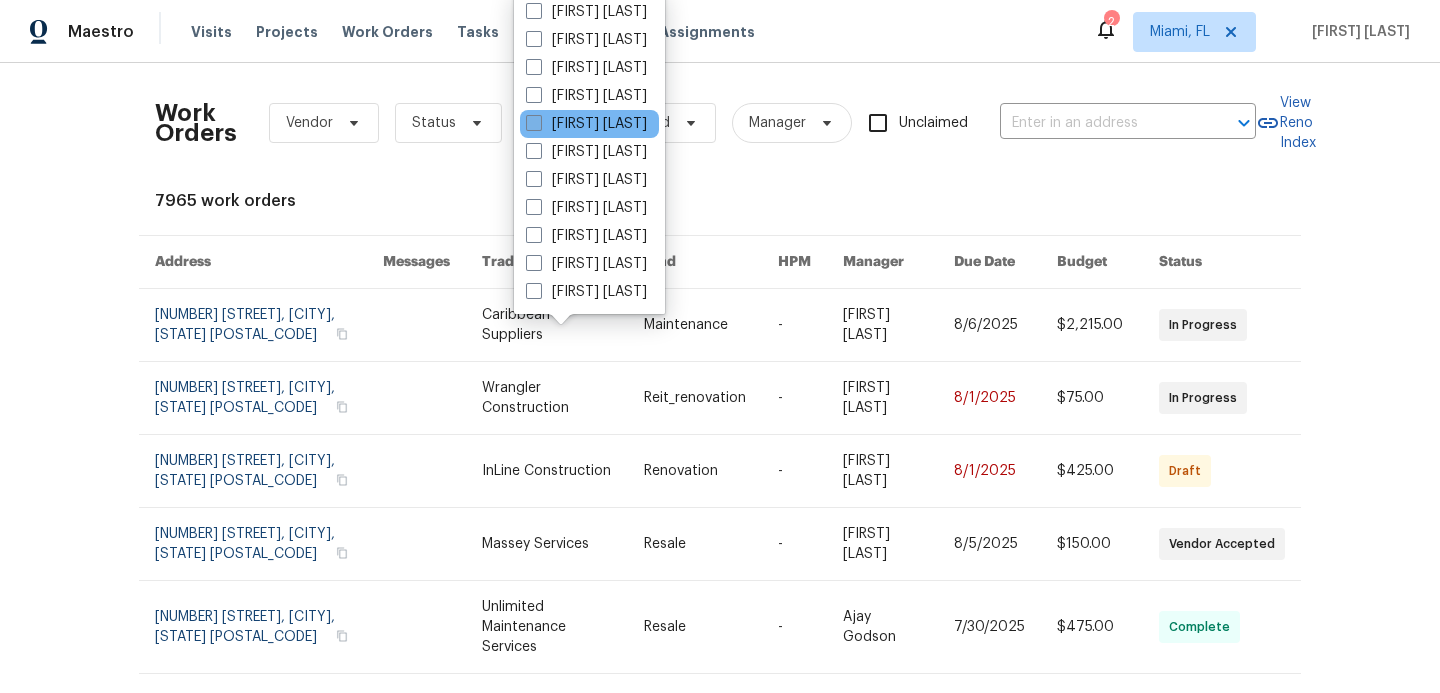 click on "[FIRST] [LAST]" at bounding box center (586, 124) 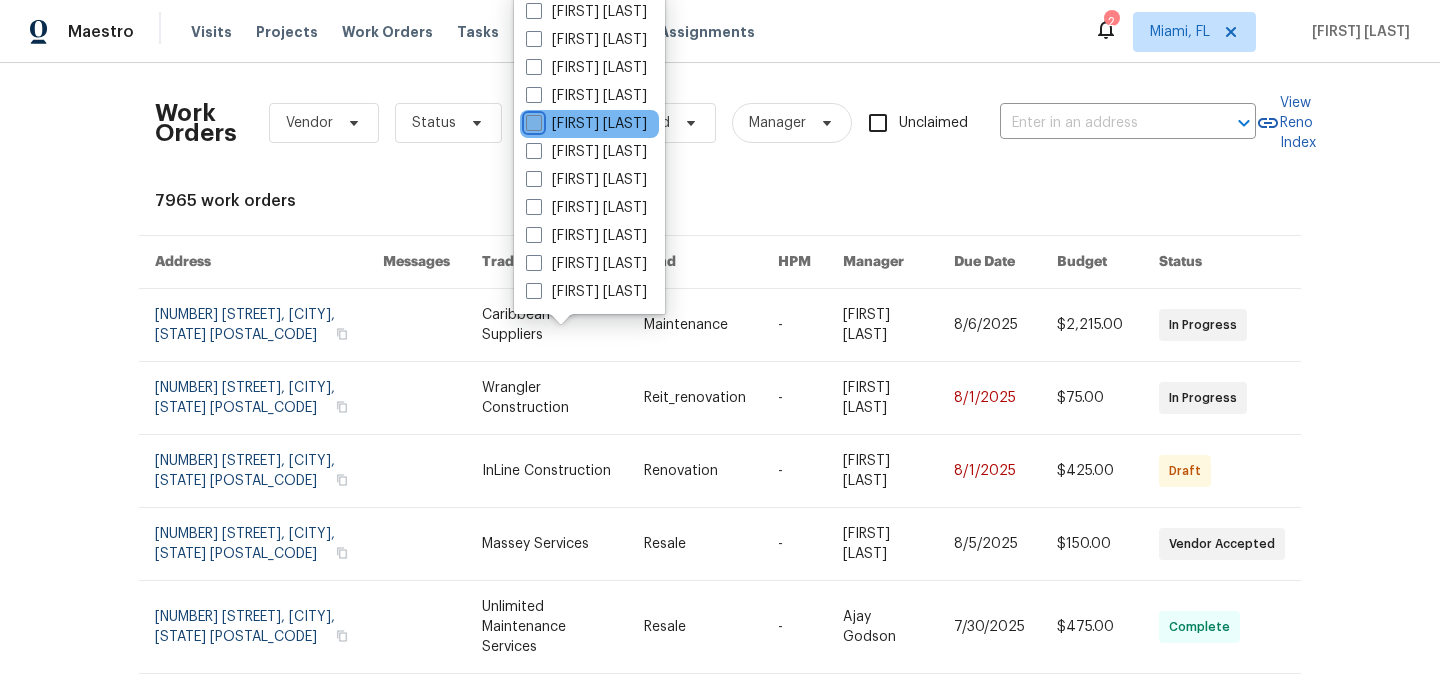 click on "[FIRST] [LAST]" at bounding box center (532, 120) 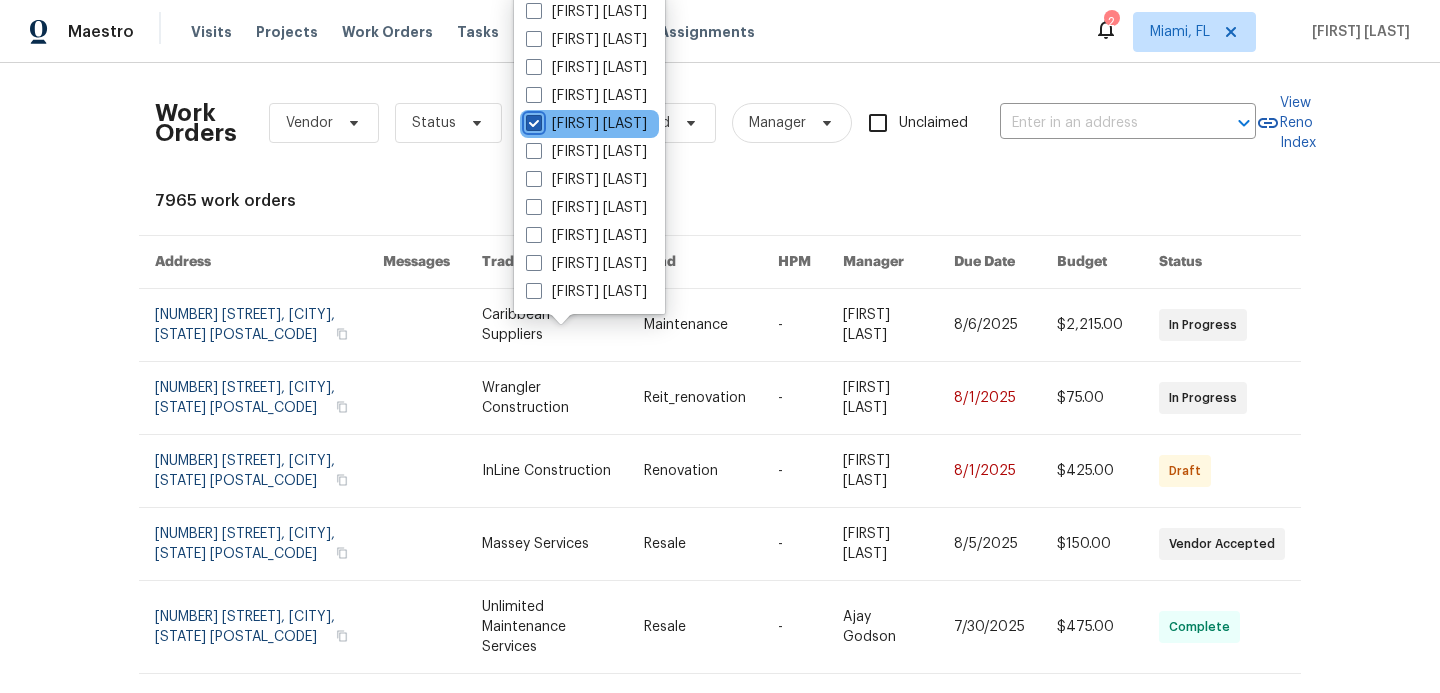 checkbox on "true" 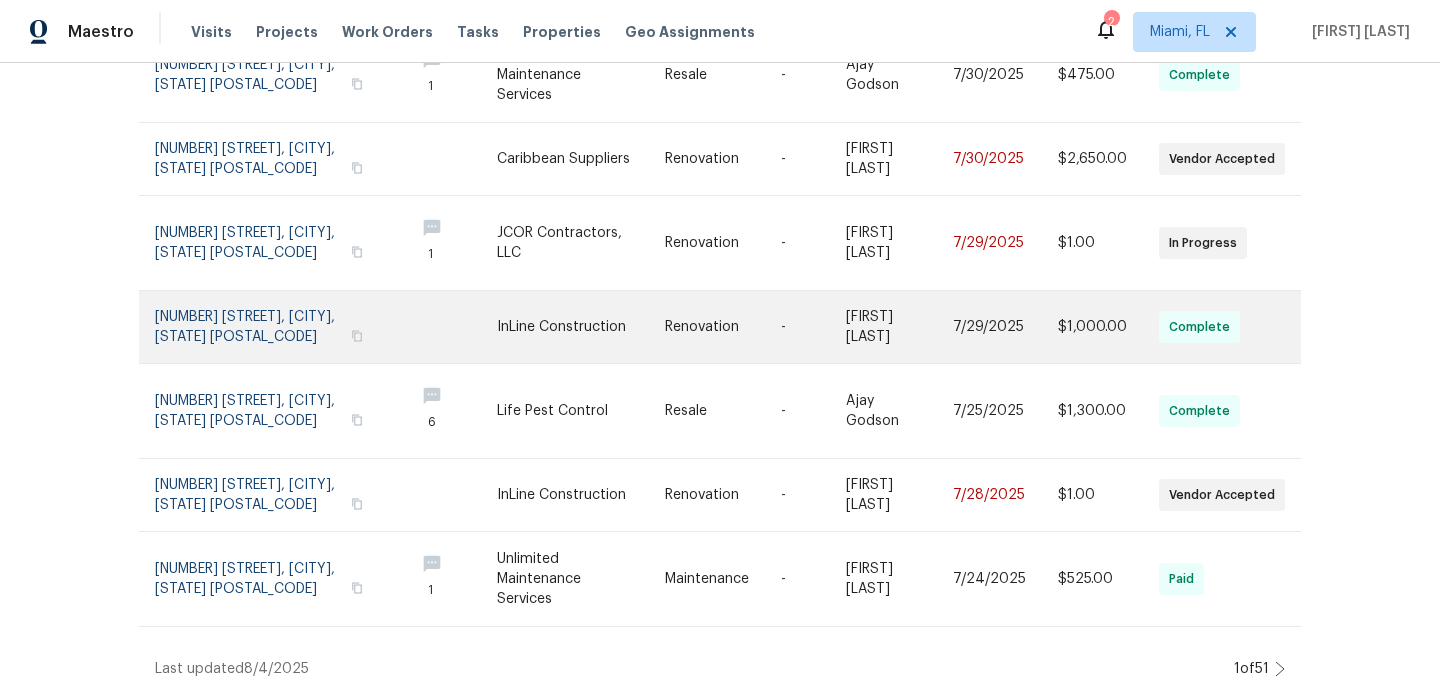 scroll, scrollTop: 0, scrollLeft: 0, axis: both 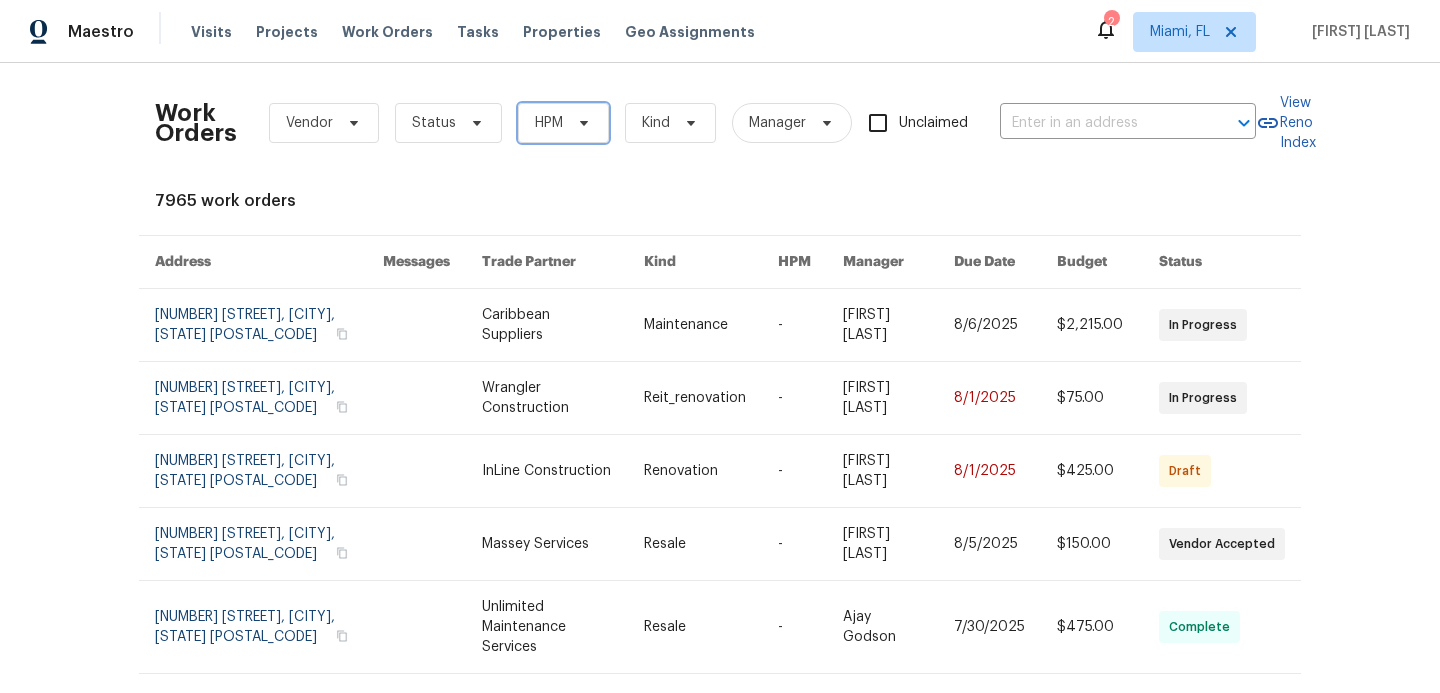 click on "HPM" at bounding box center [549, 123] 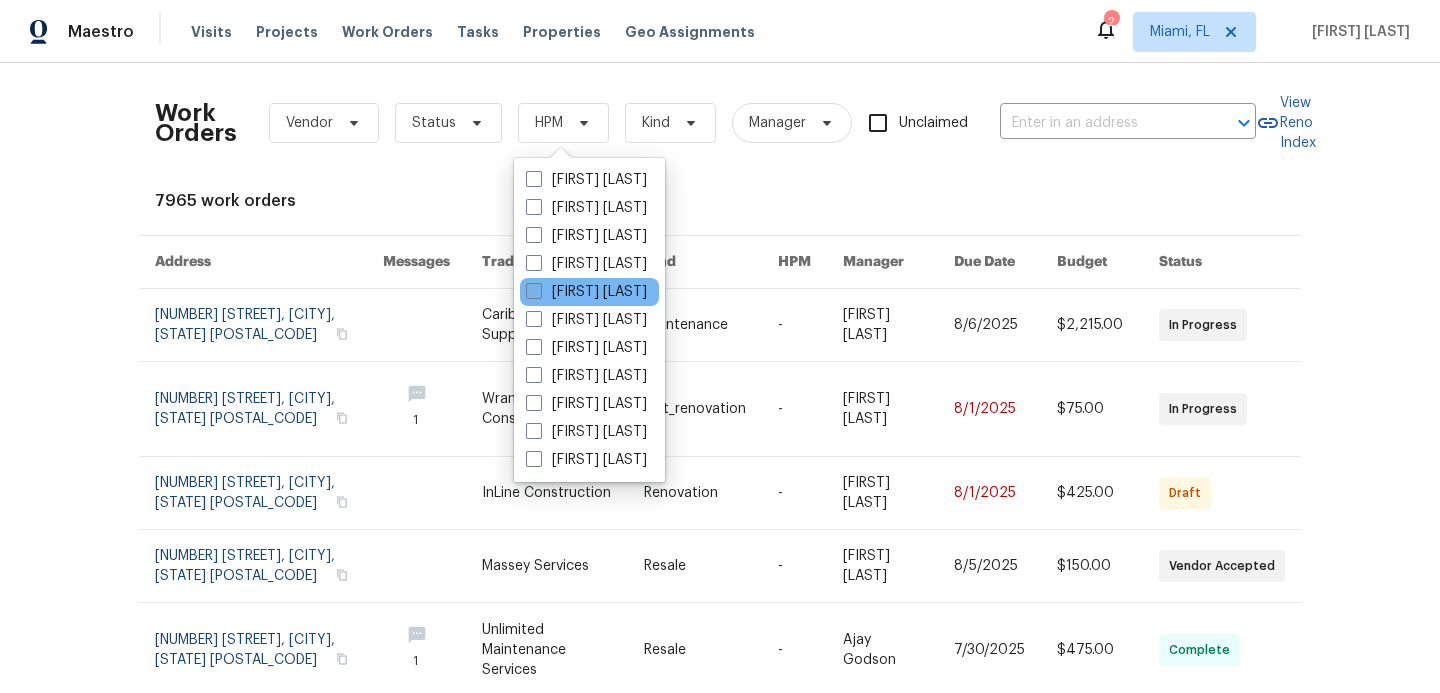 click on "[FIRST] [LAST]" at bounding box center [586, 292] 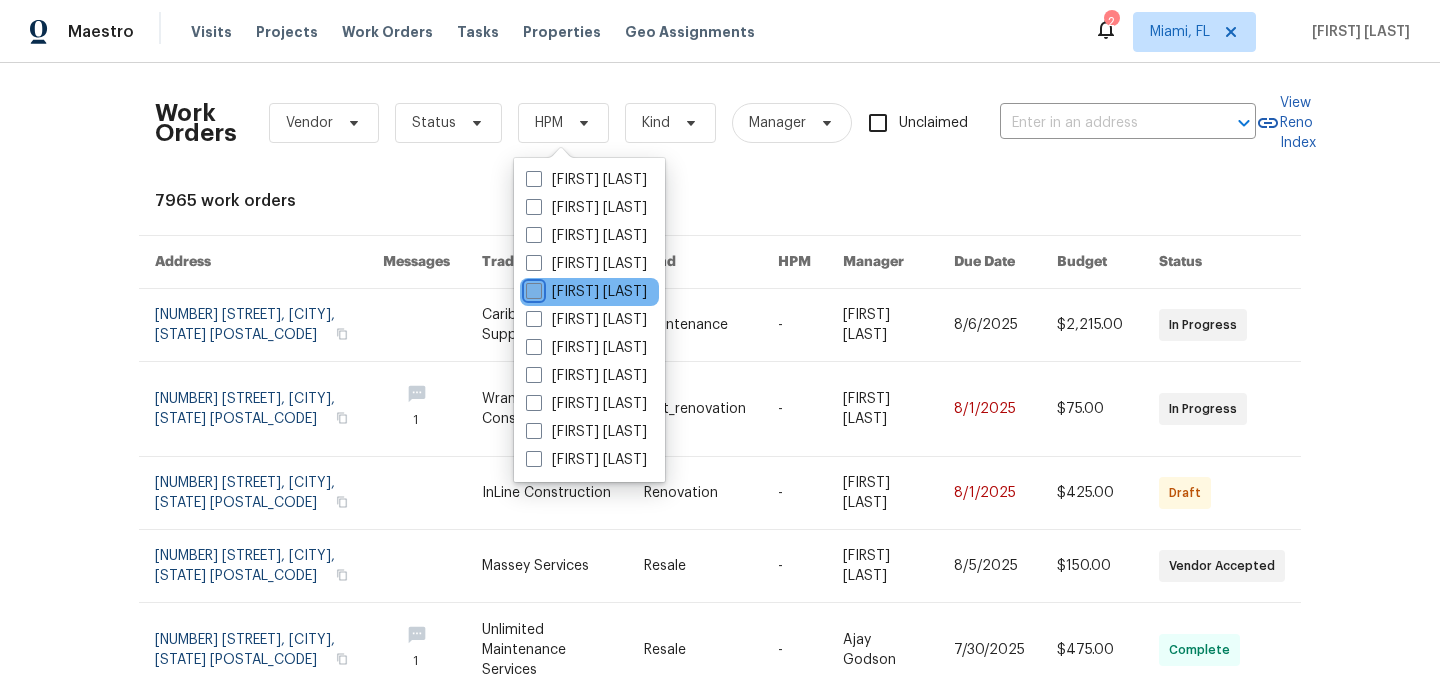 click on "[FIRST] [LAST]" at bounding box center (532, 288) 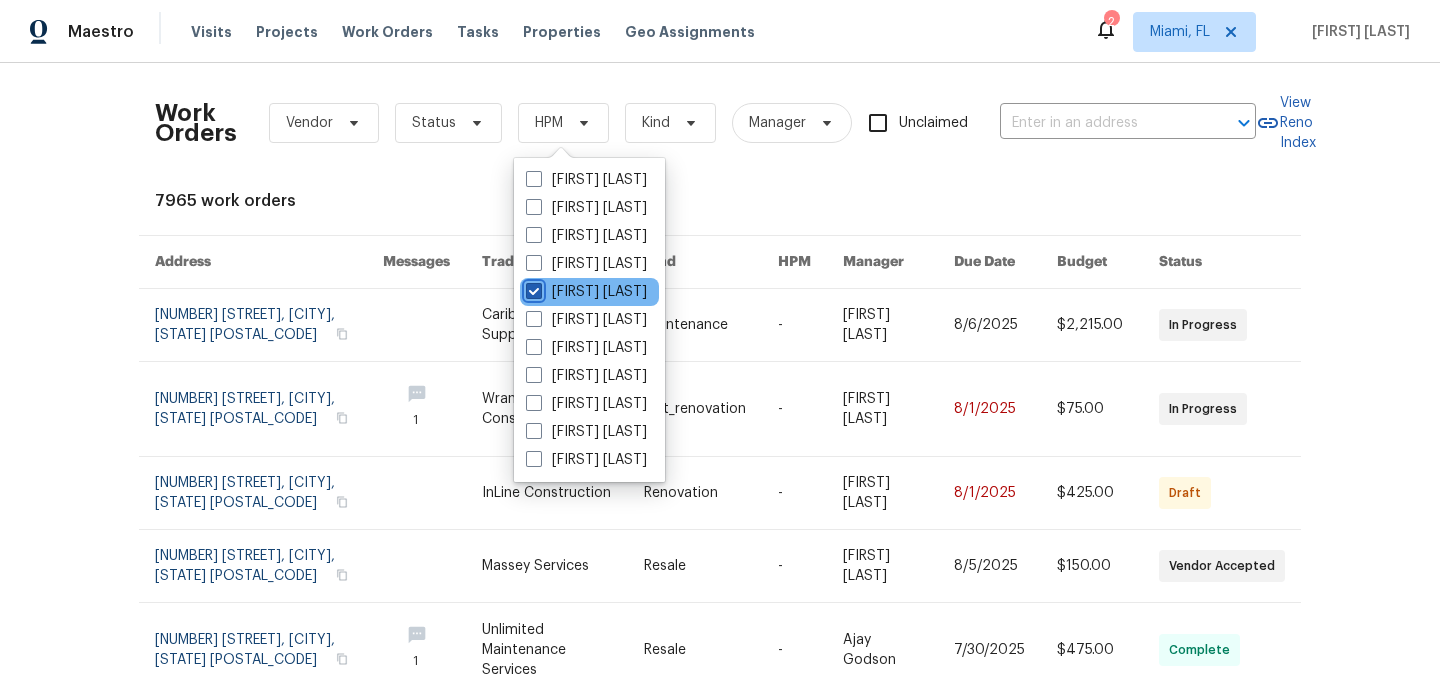 checkbox on "true" 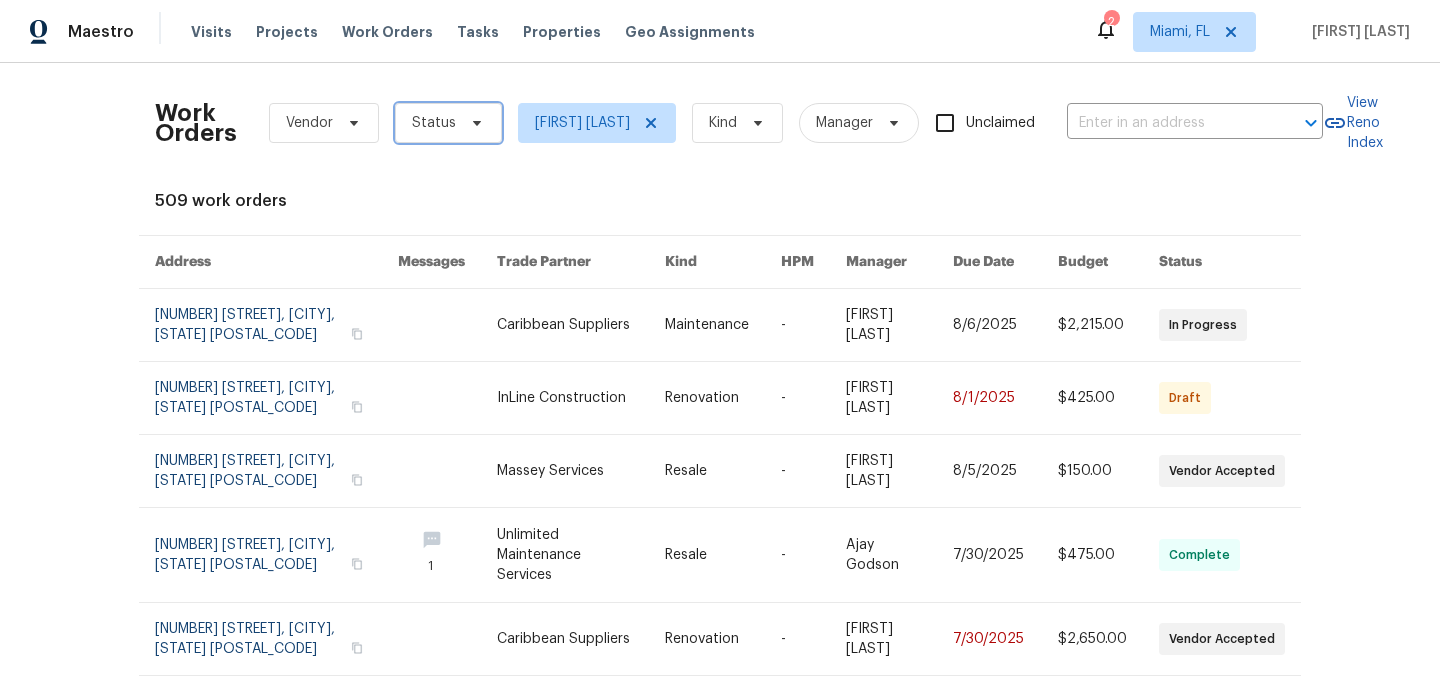click on "Status" at bounding box center [434, 123] 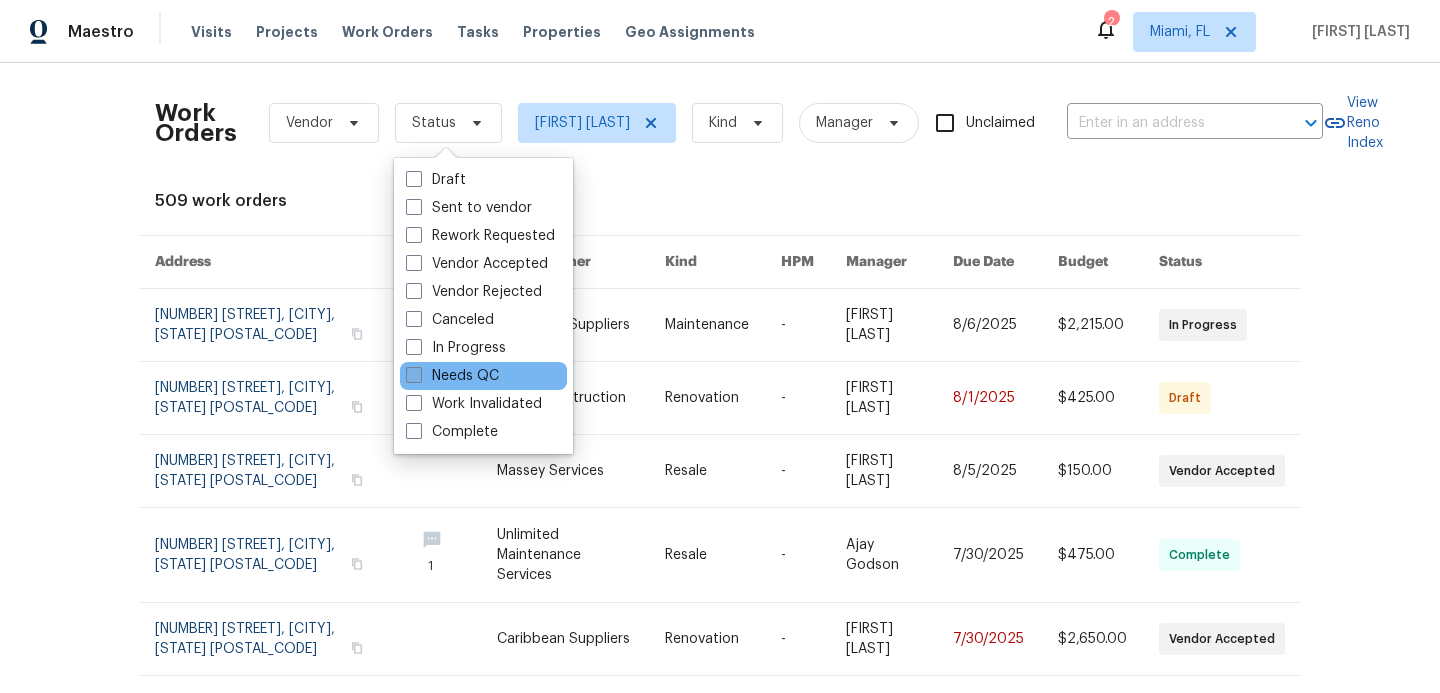 click at bounding box center [414, 375] 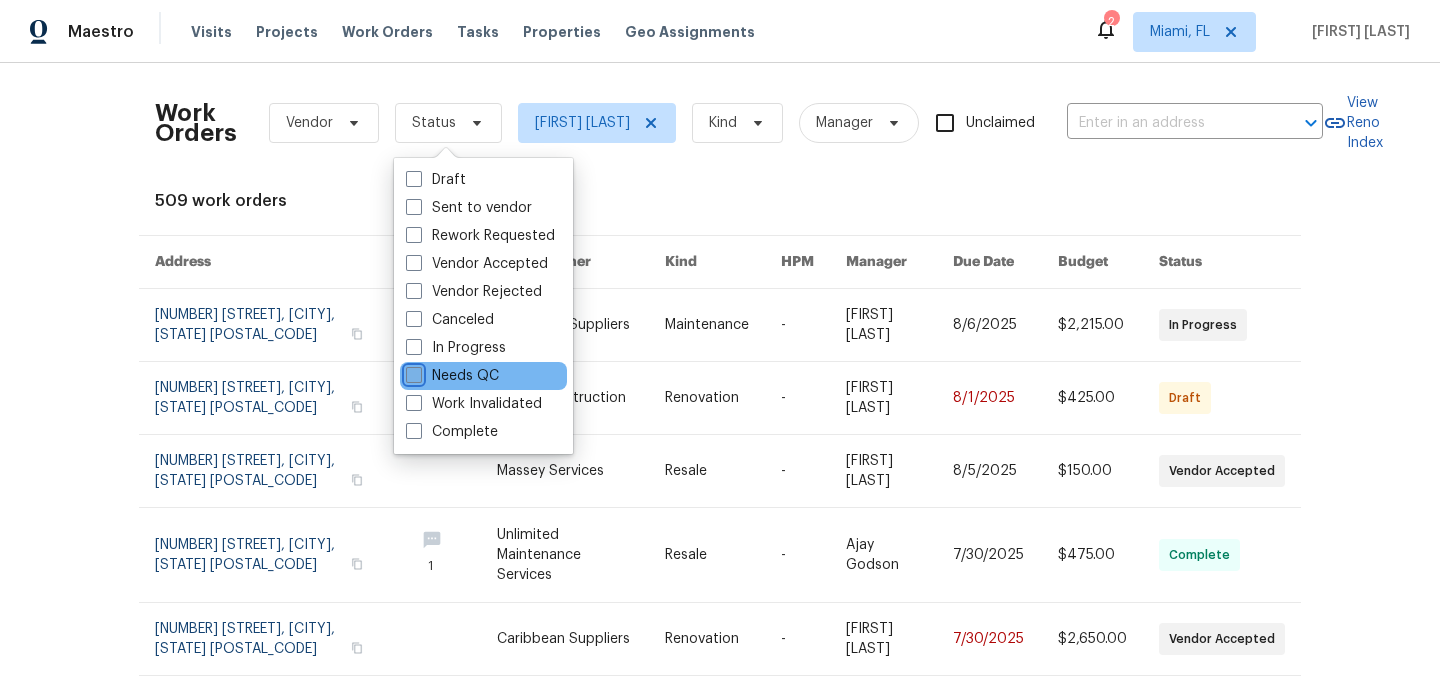 click on "Needs QC" at bounding box center [412, 372] 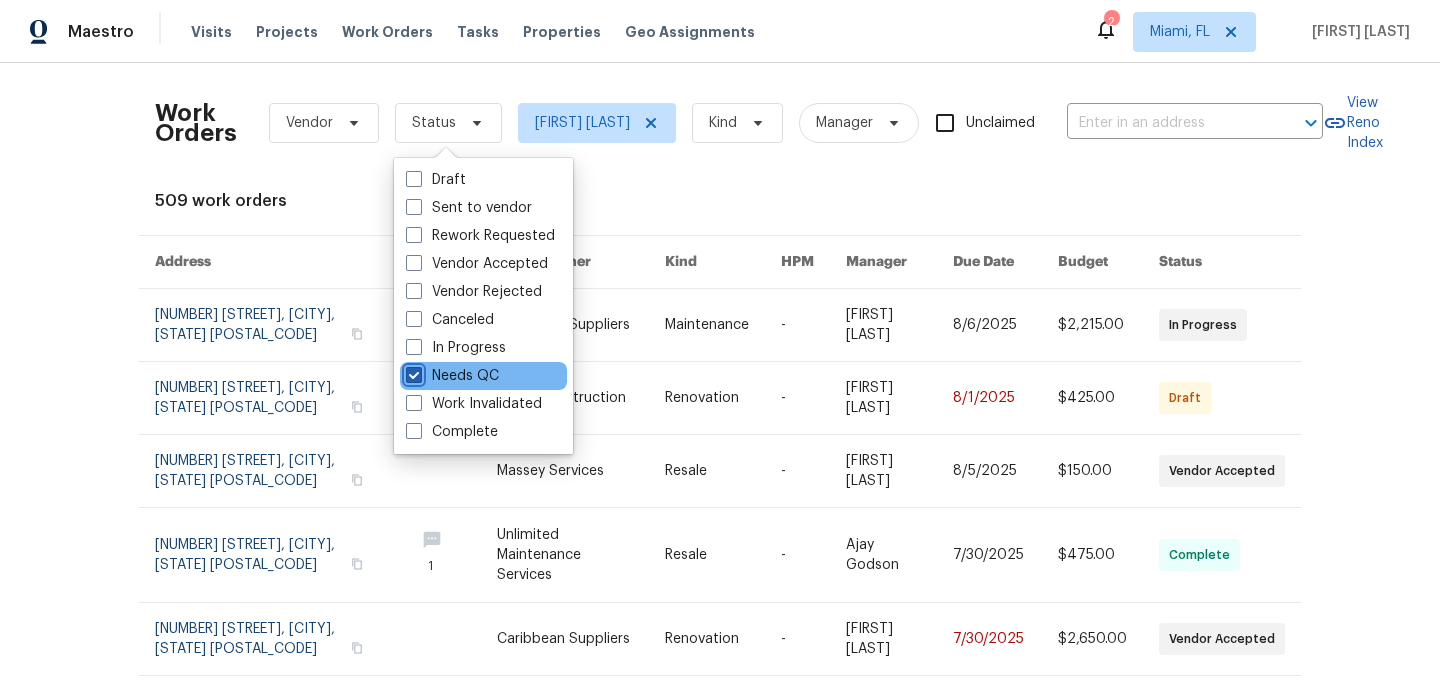checkbox on "true" 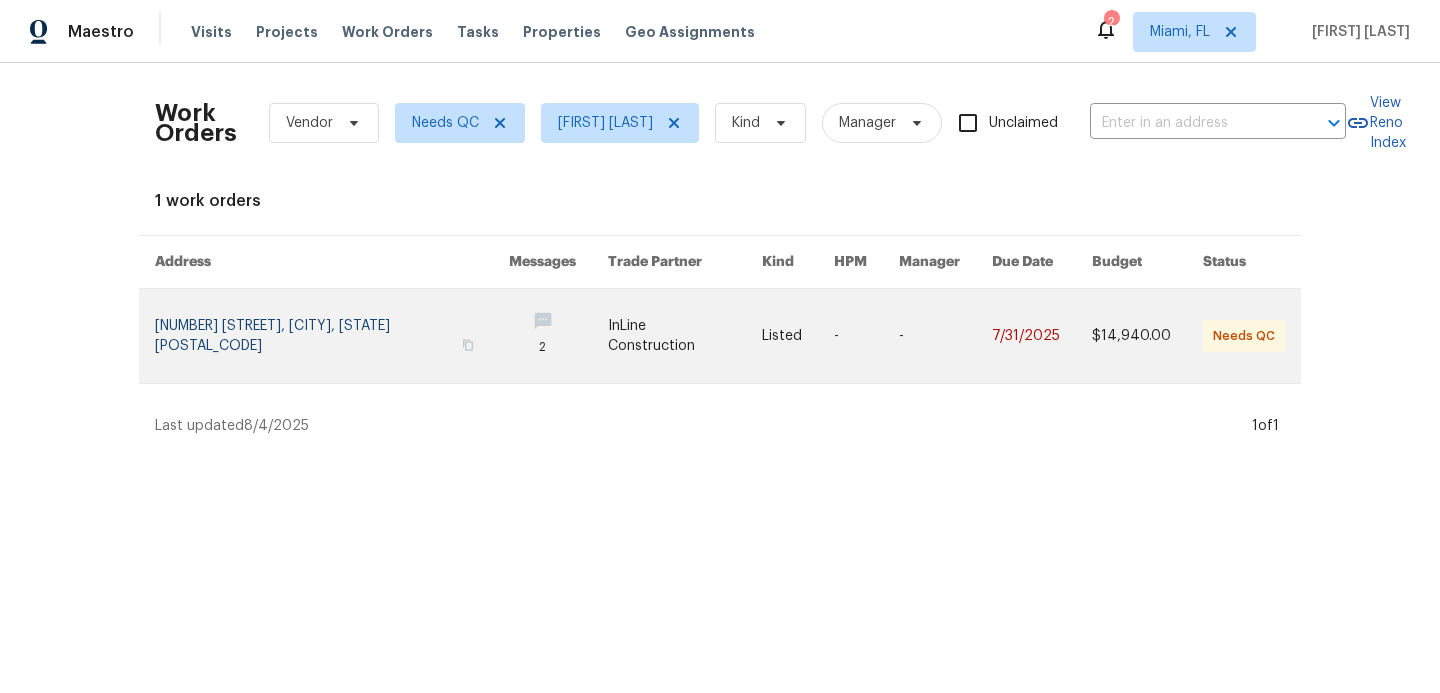 click at bounding box center (332, 336) 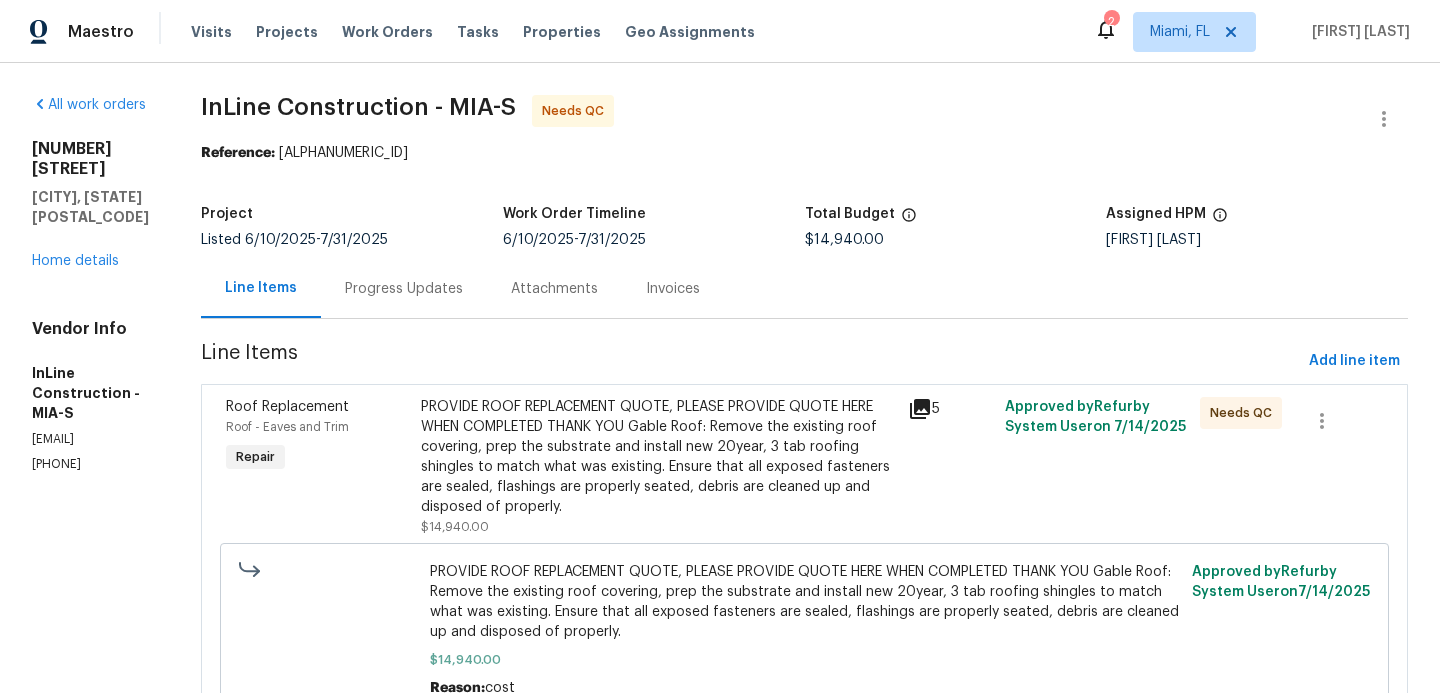 click on "PROVIDE ROOF REPLACEMENT QUOTE, PLEASE PROVIDE QUOTE HERE WHEN COMPLETED THANK YOU Gable Roof: Remove the existing roof covering, prep the substrate and install new [NUMBER]-year, [NUMBER] tab roofing shingles to match what was existing. Ensure that all exposed fasteners are sealed, flashings are properly seated, debris are cleaned up and disposed of properly." at bounding box center [658, 457] 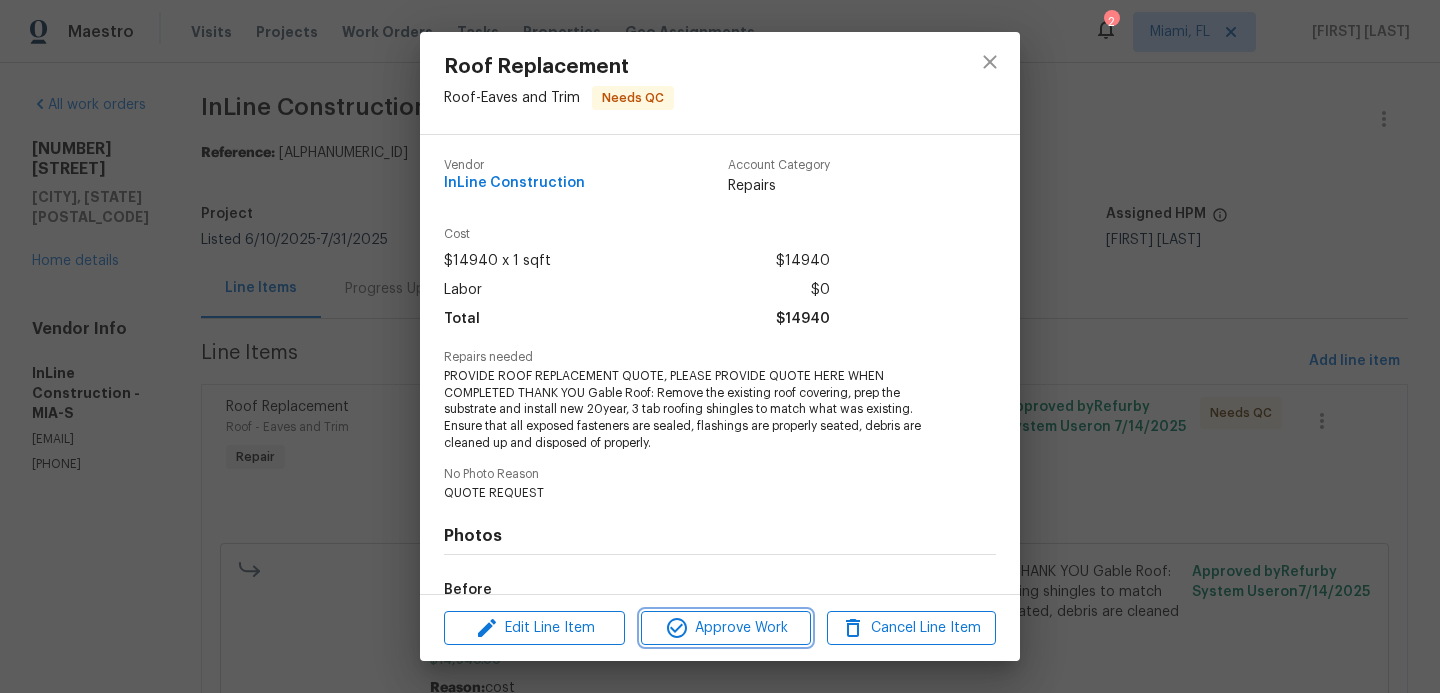 click on "Approve Work" at bounding box center (725, 628) 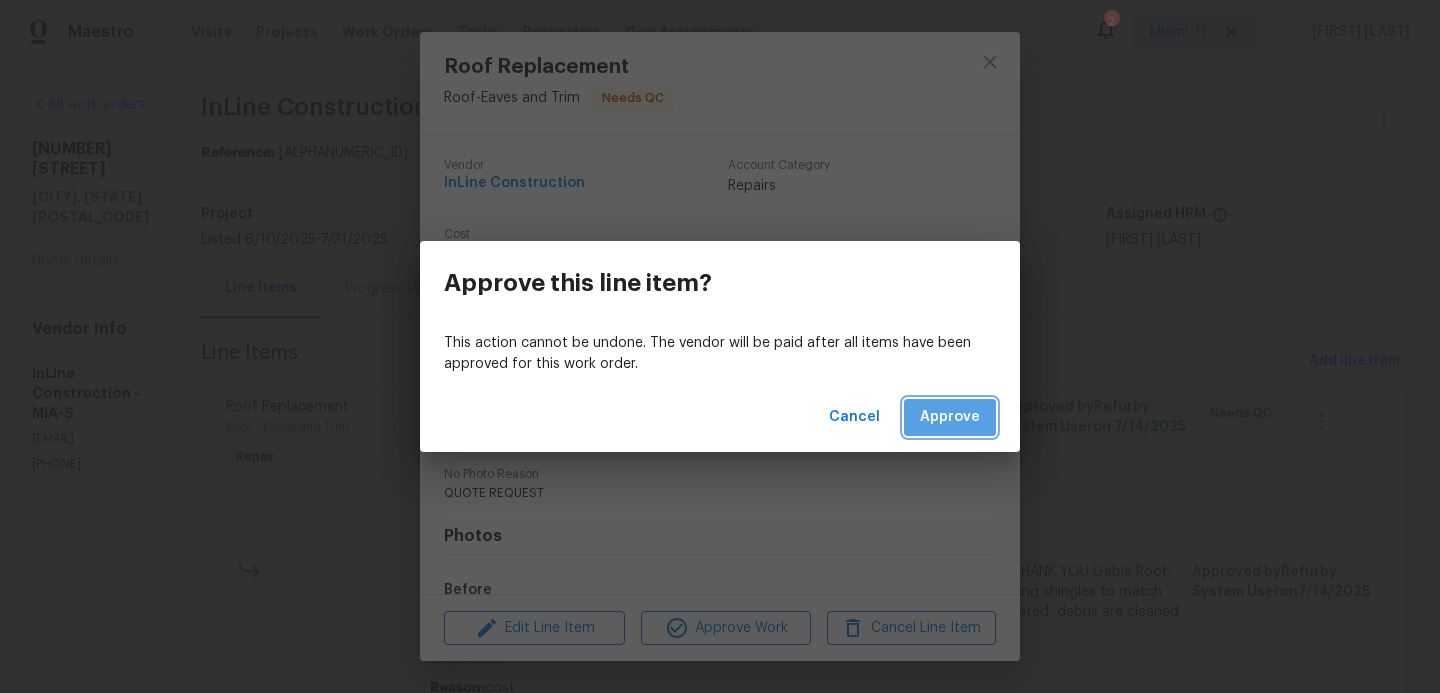 click on "Approve" at bounding box center [950, 417] 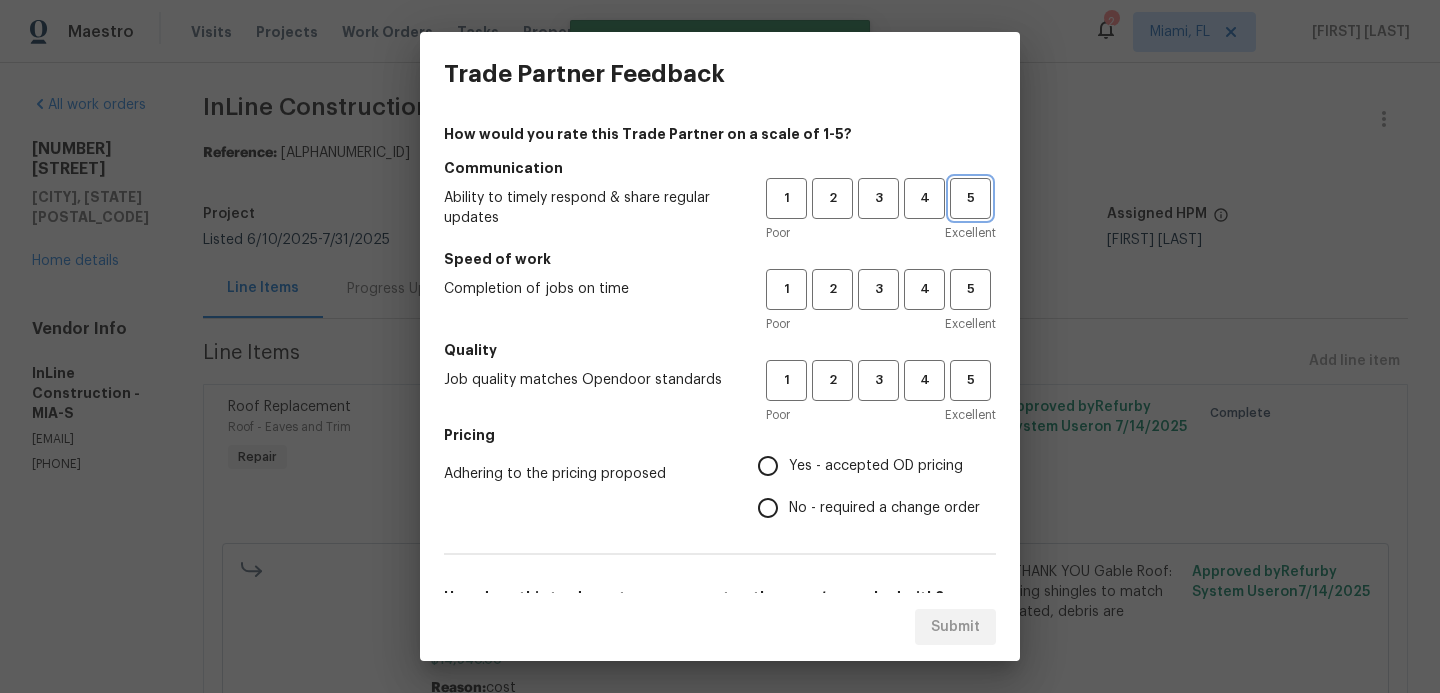 click on "5" at bounding box center (970, 198) 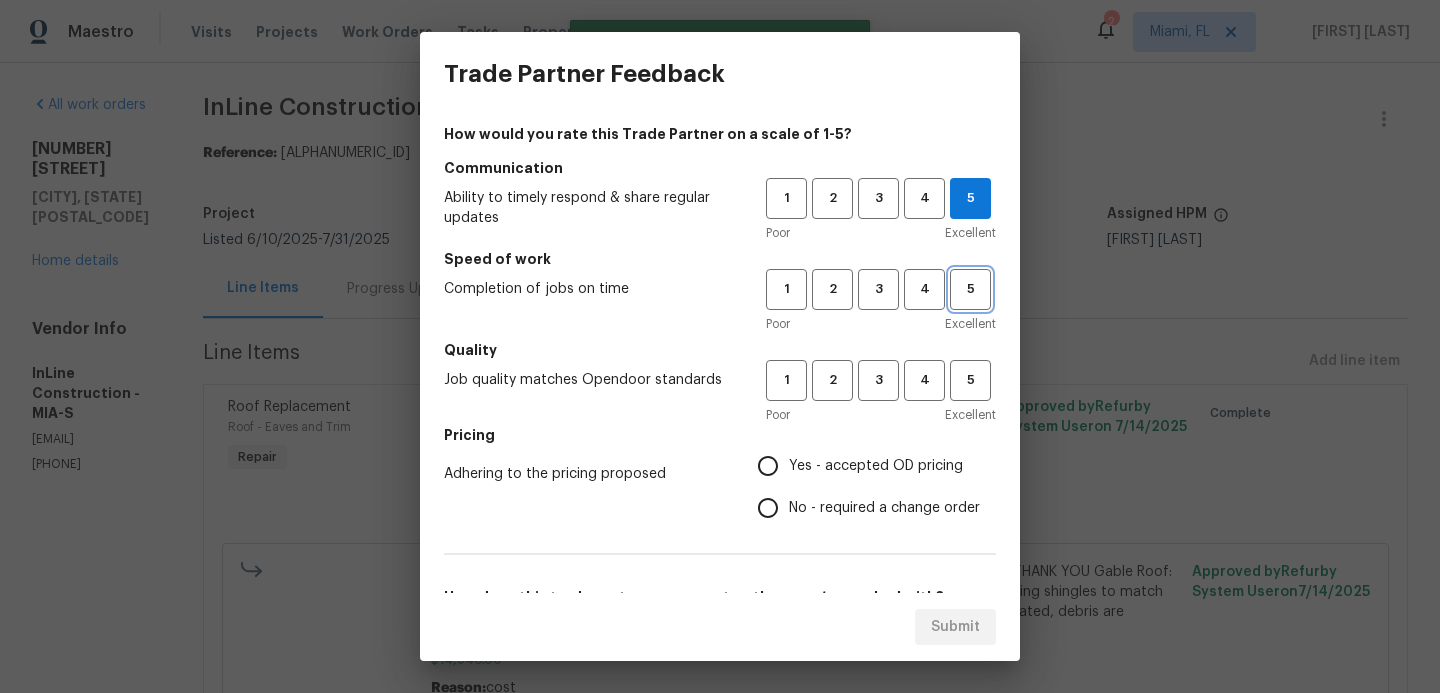 click on "5" at bounding box center [970, 289] 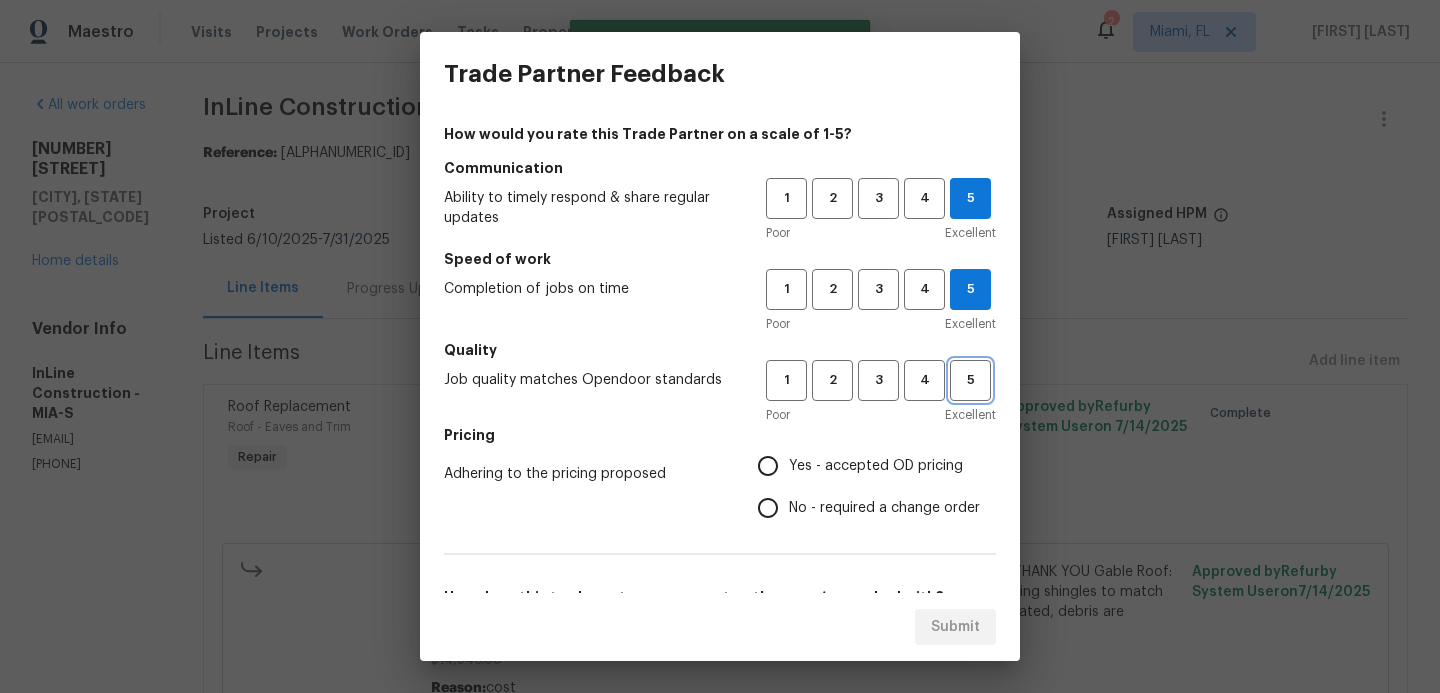 click on "5" at bounding box center (970, 380) 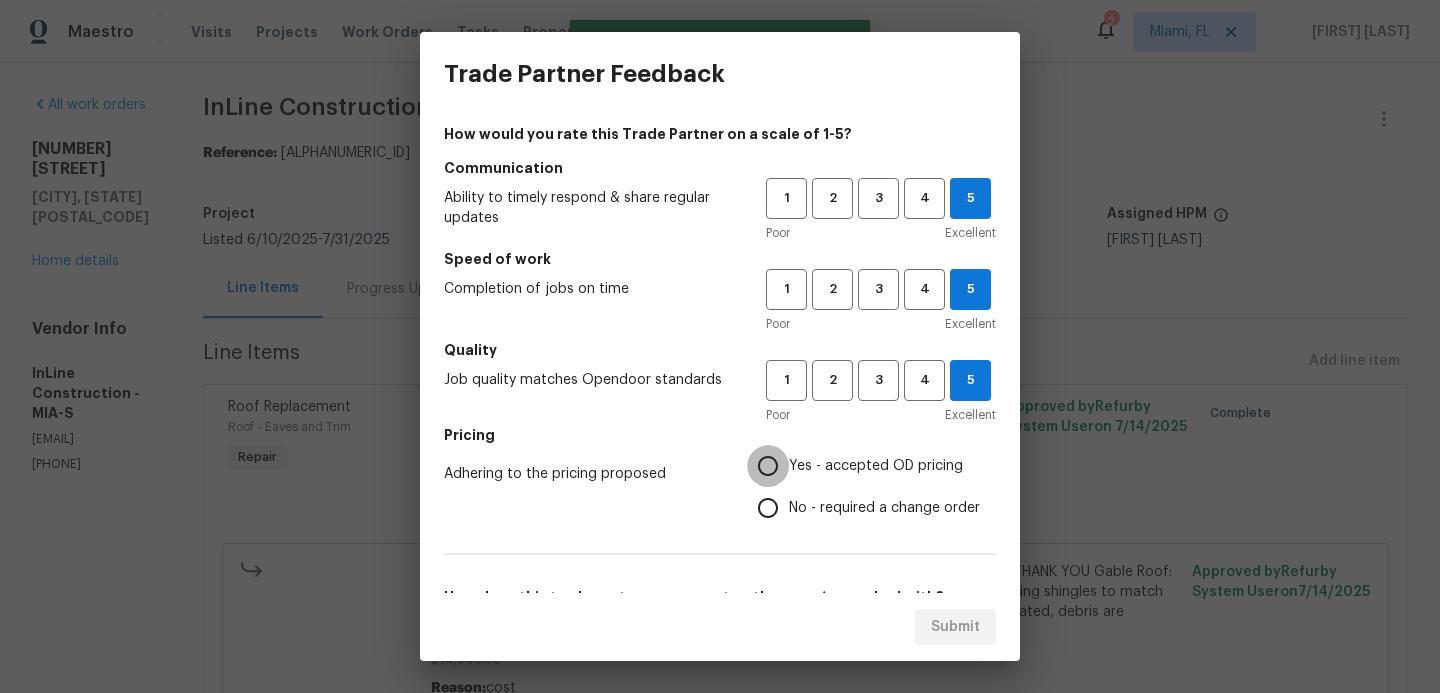 click on "Yes - accepted OD pricing" at bounding box center (768, 466) 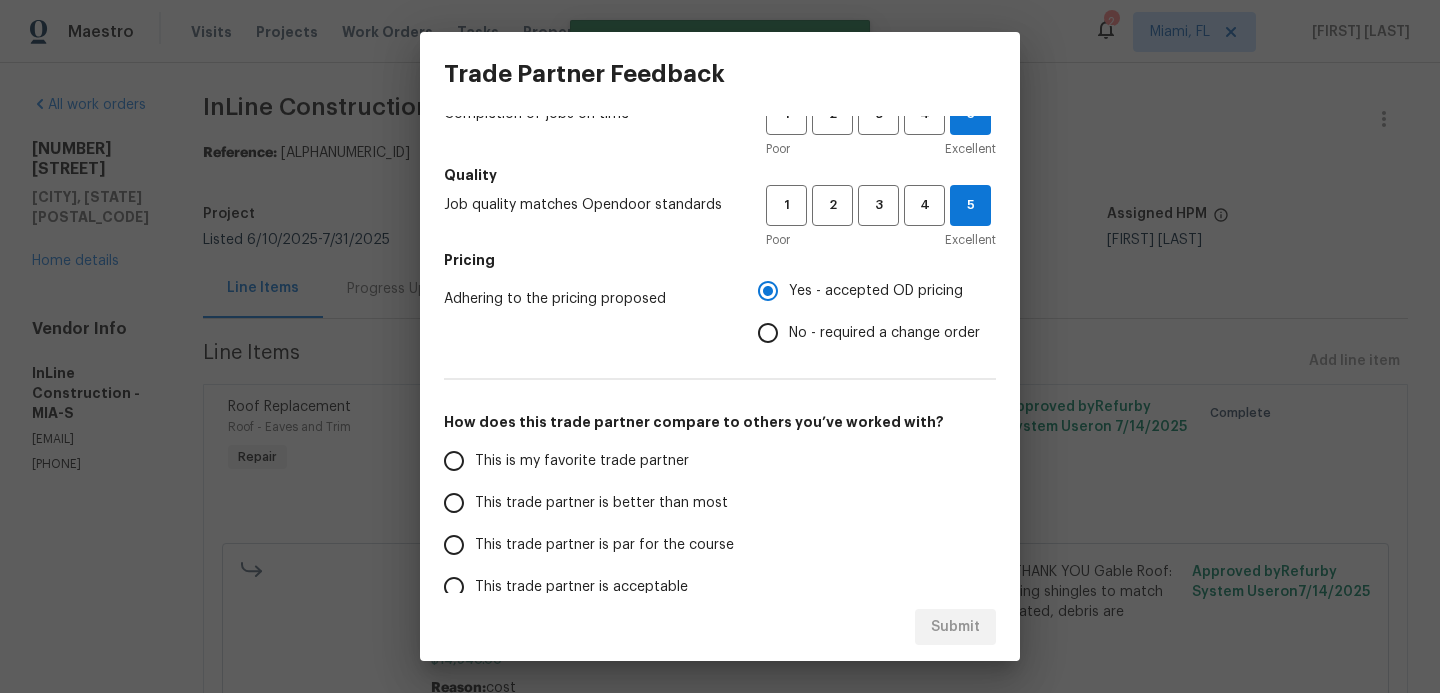 scroll, scrollTop: 250, scrollLeft: 0, axis: vertical 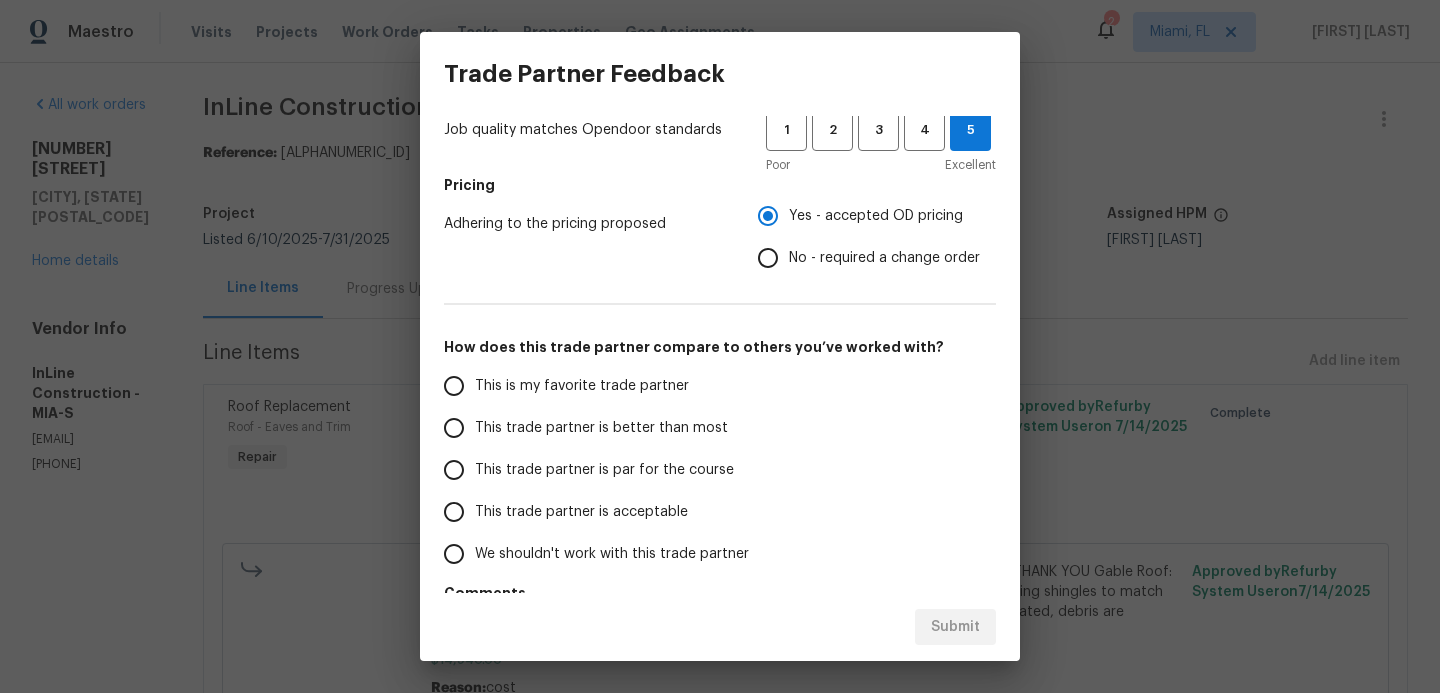click on "This trade partner is better than most" at bounding box center (454, 428) 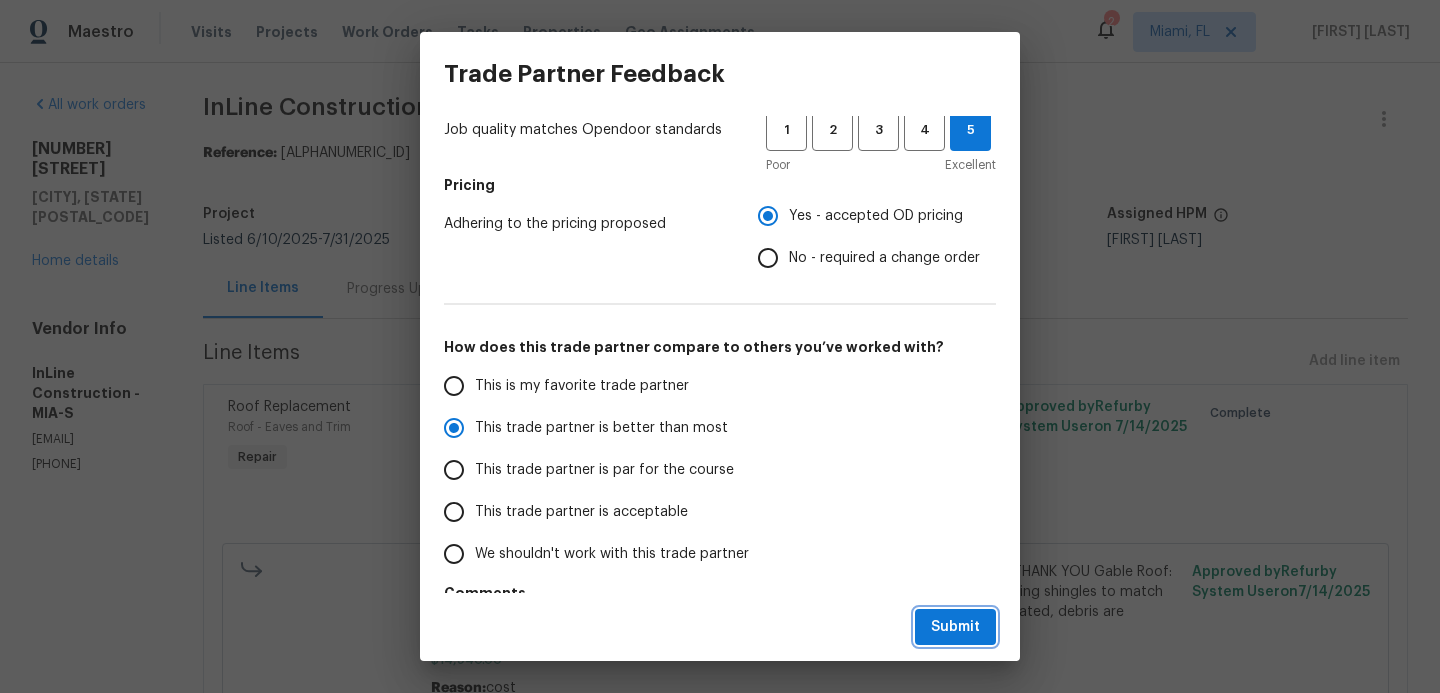 click on "Submit" at bounding box center (955, 627) 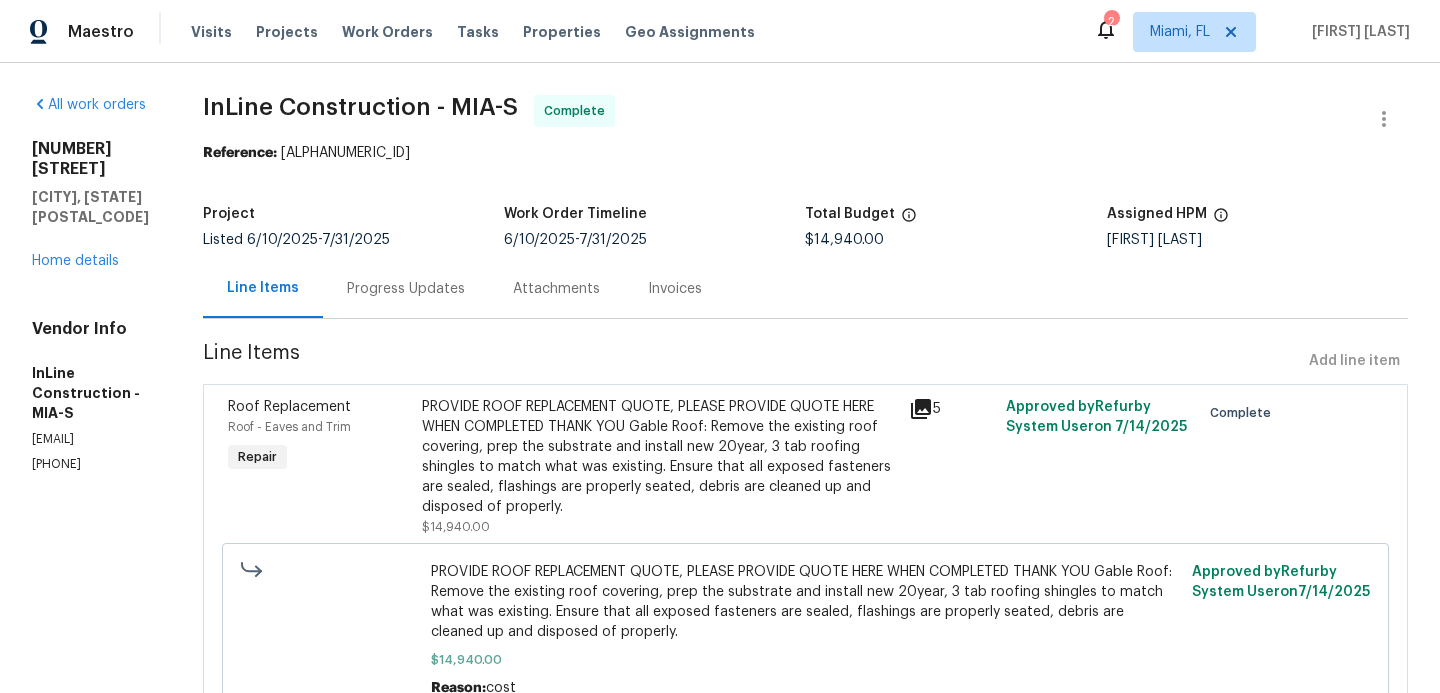 radio on "false" 